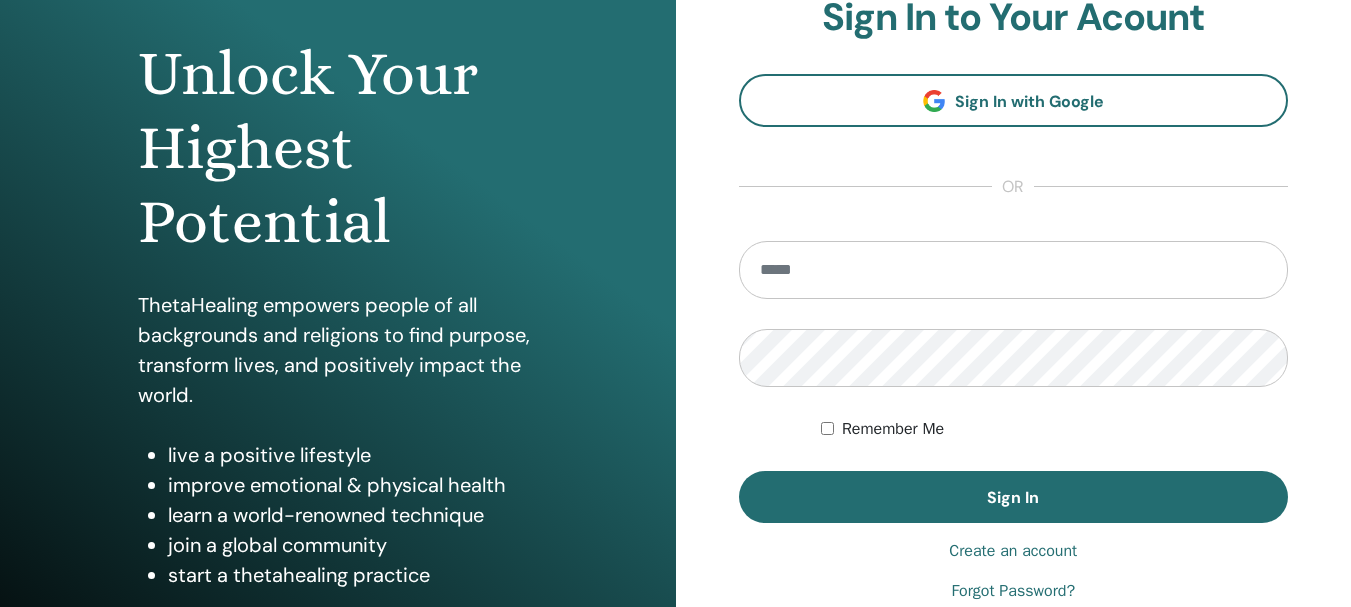 scroll, scrollTop: 200, scrollLeft: 0, axis: vertical 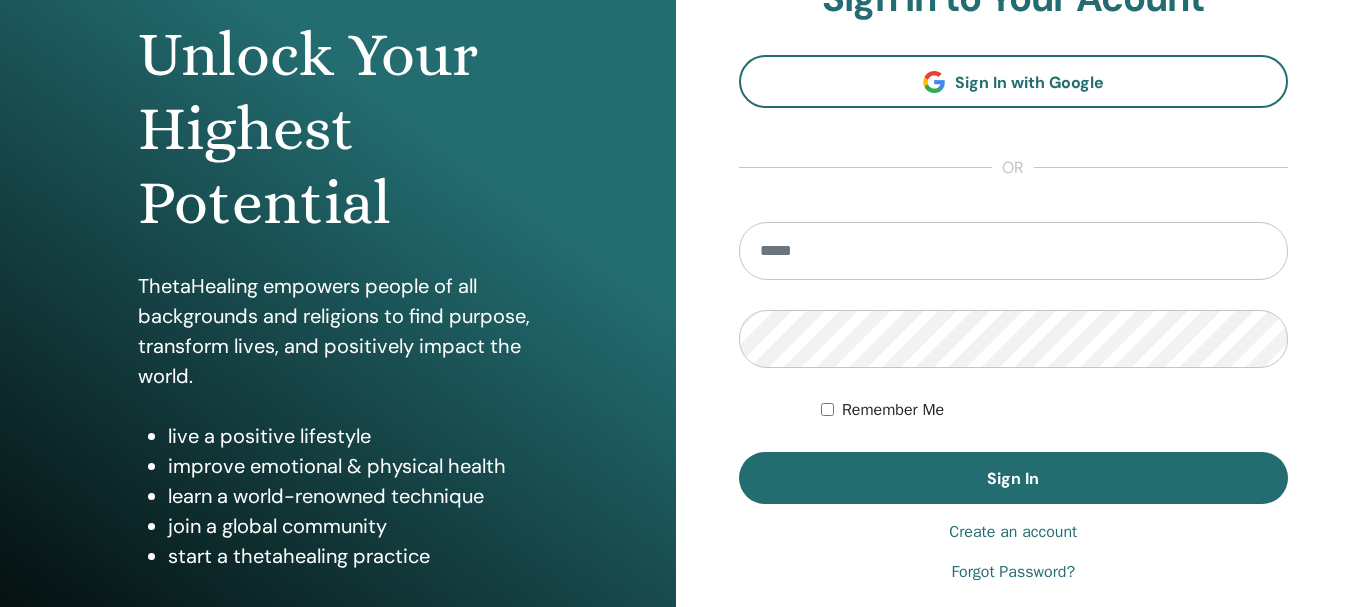 type on "**********" 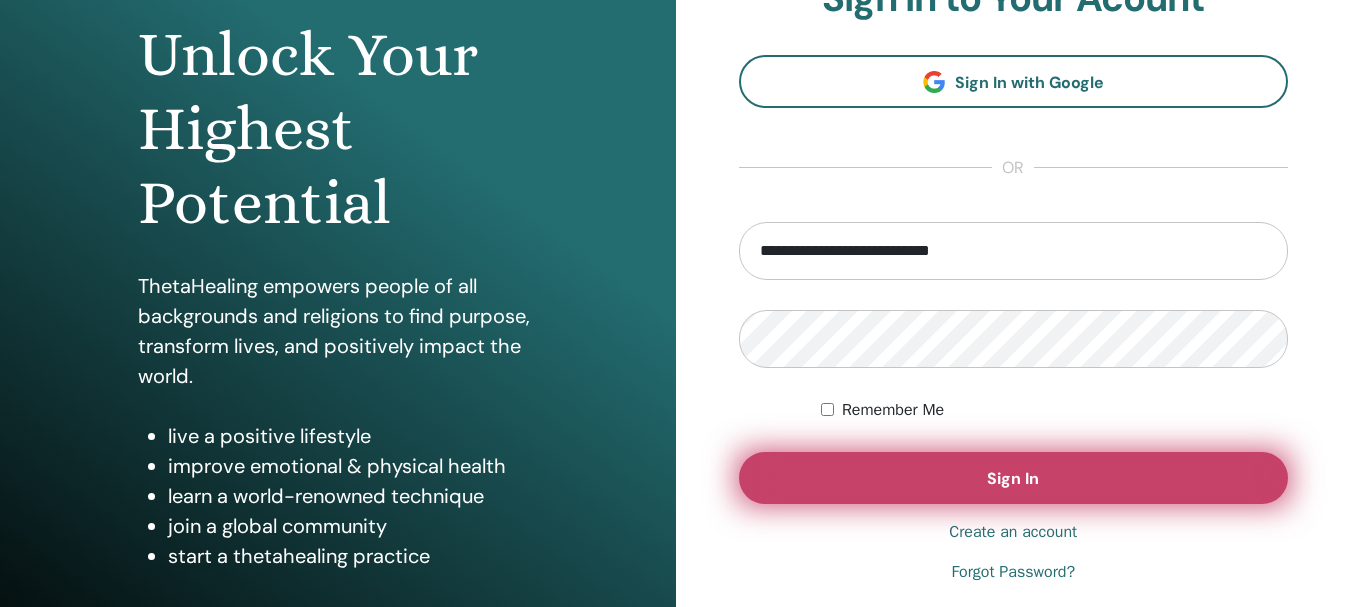 click on "Sign In" at bounding box center [1013, 478] 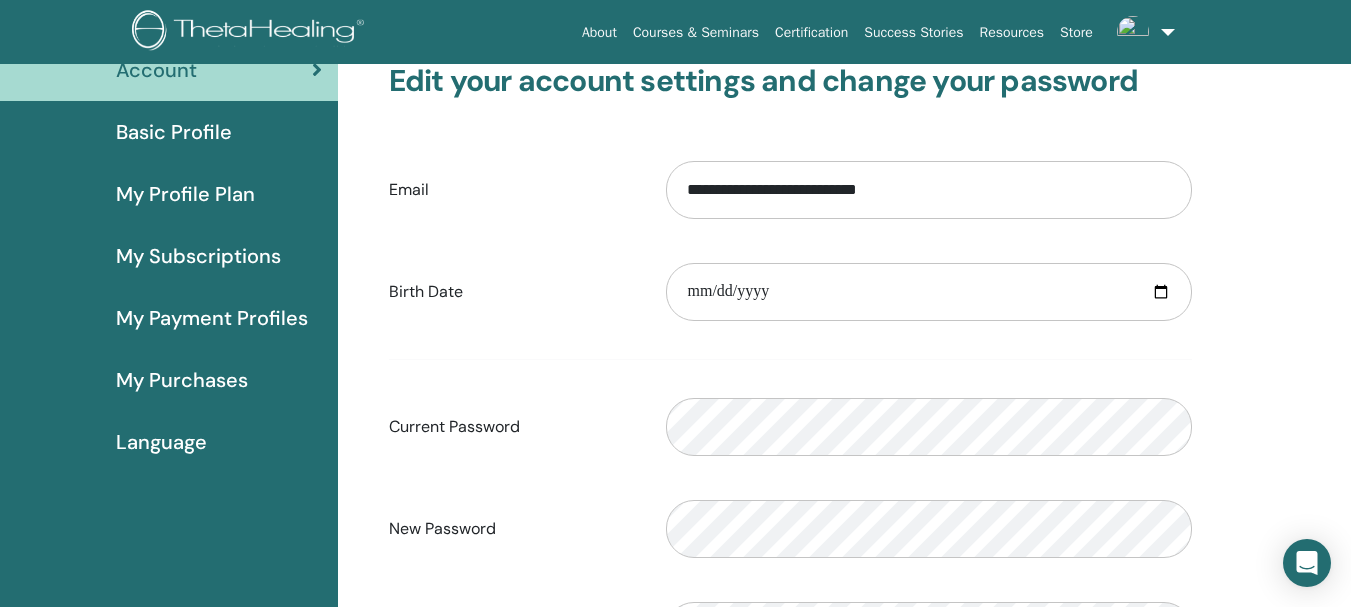 scroll, scrollTop: 0, scrollLeft: 0, axis: both 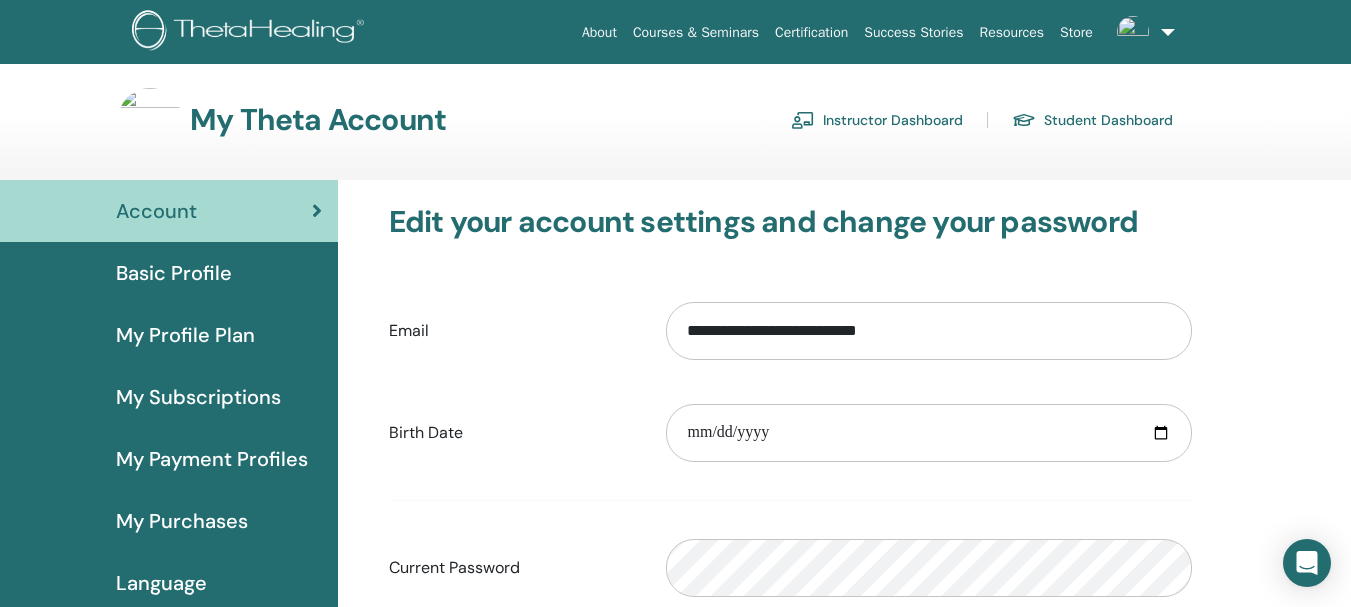 click on "Basic Profile" at bounding box center [174, 273] 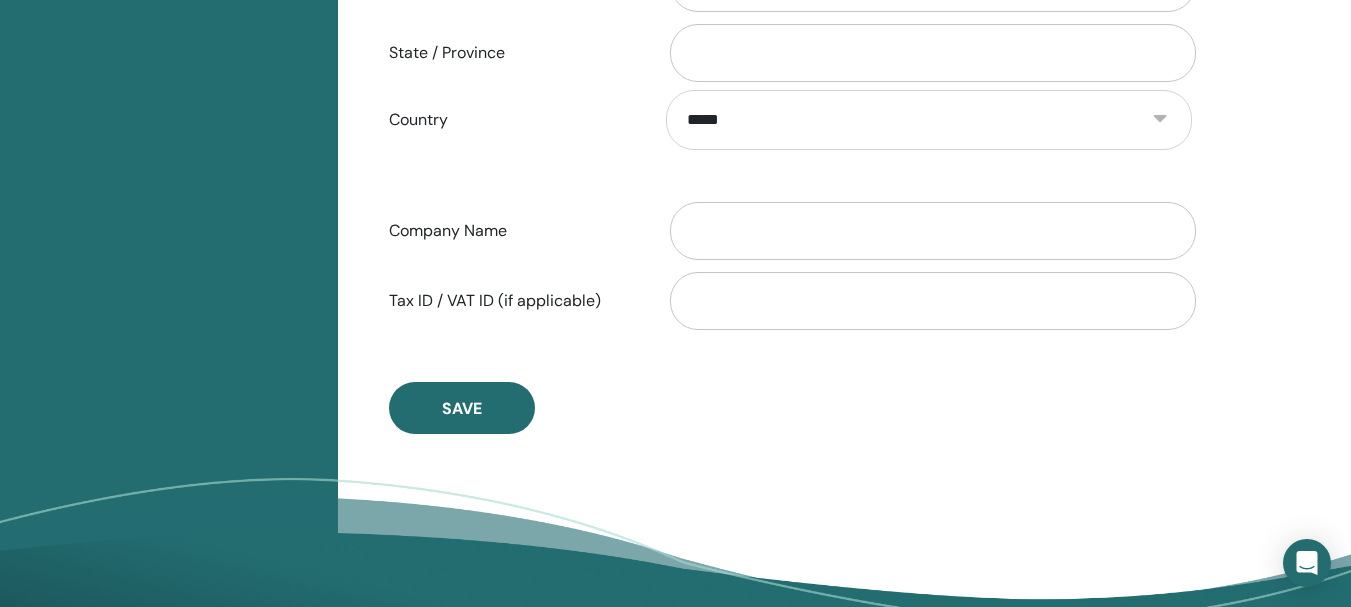 scroll, scrollTop: 1044, scrollLeft: 0, axis: vertical 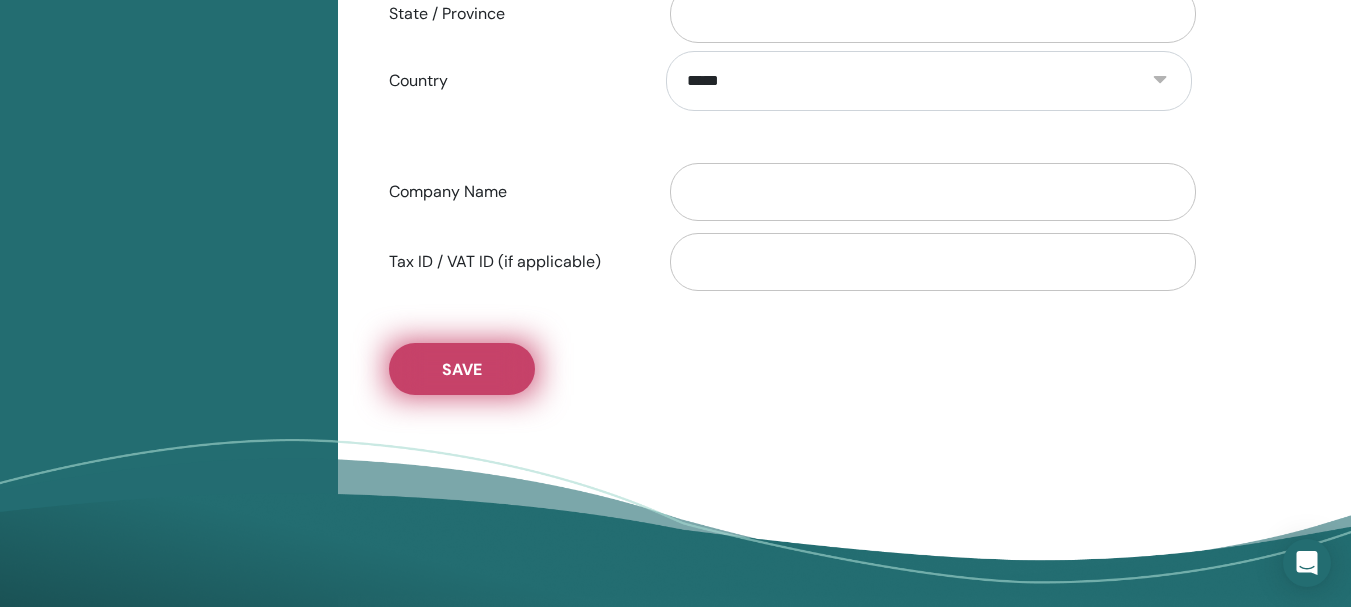 click on "Save" at bounding box center [462, 369] 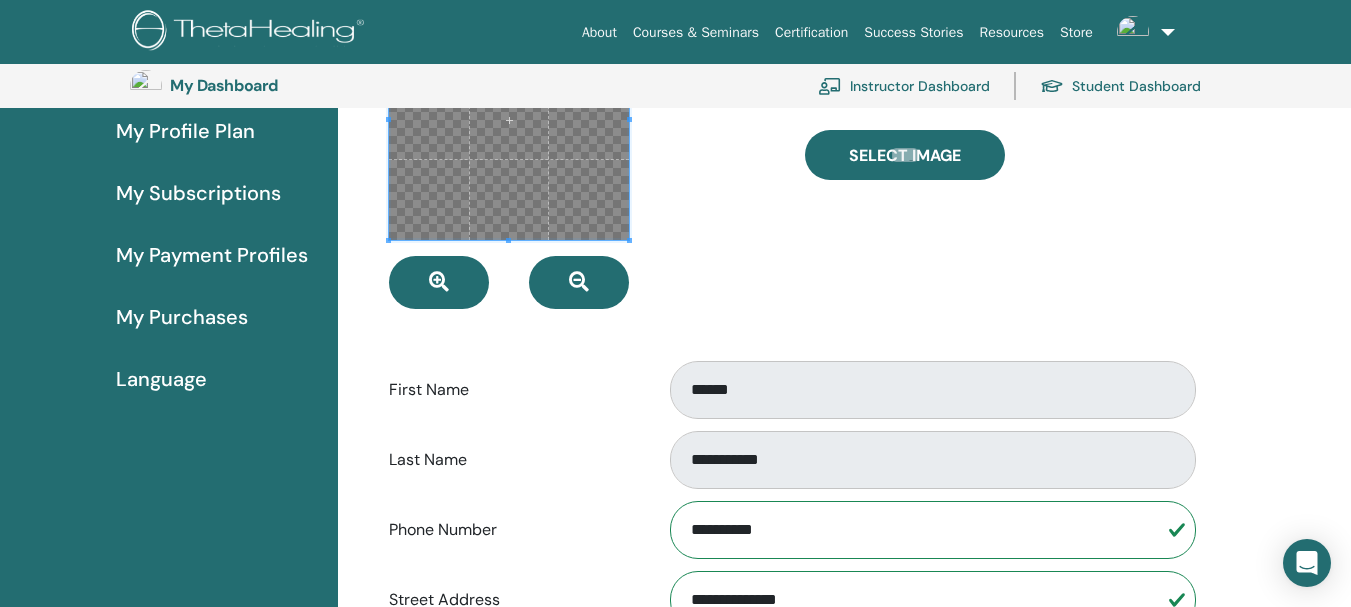 scroll, scrollTop: 244, scrollLeft: 0, axis: vertical 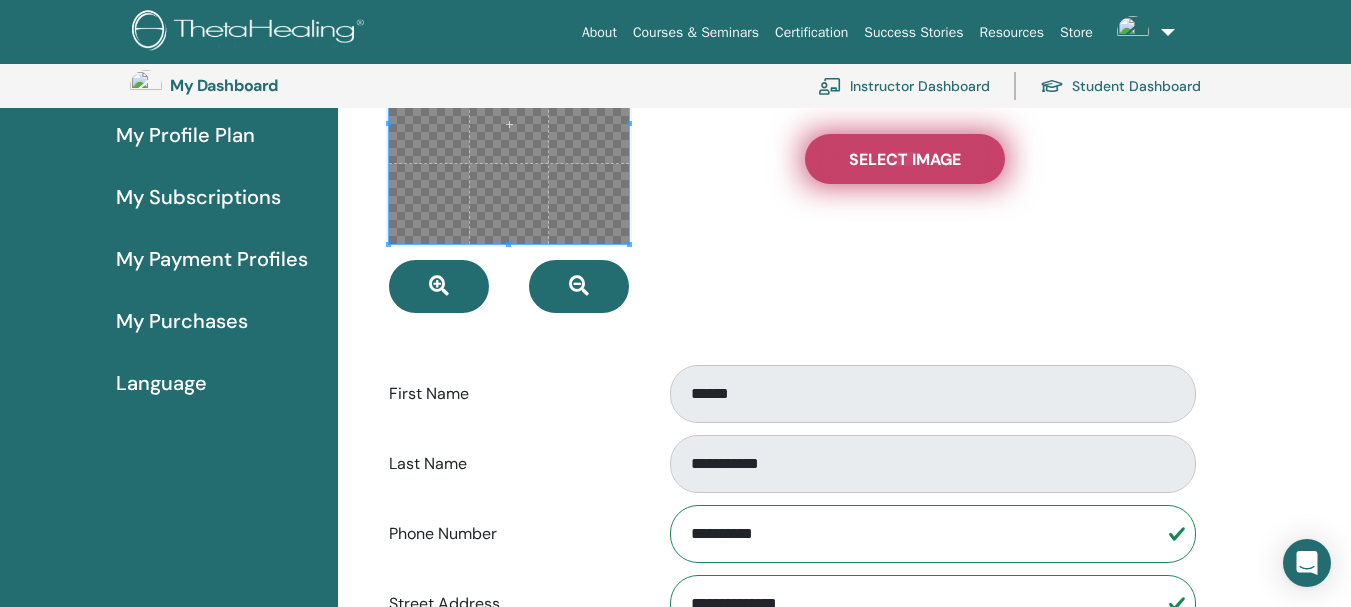 click on "Select Image" at bounding box center (905, 159) 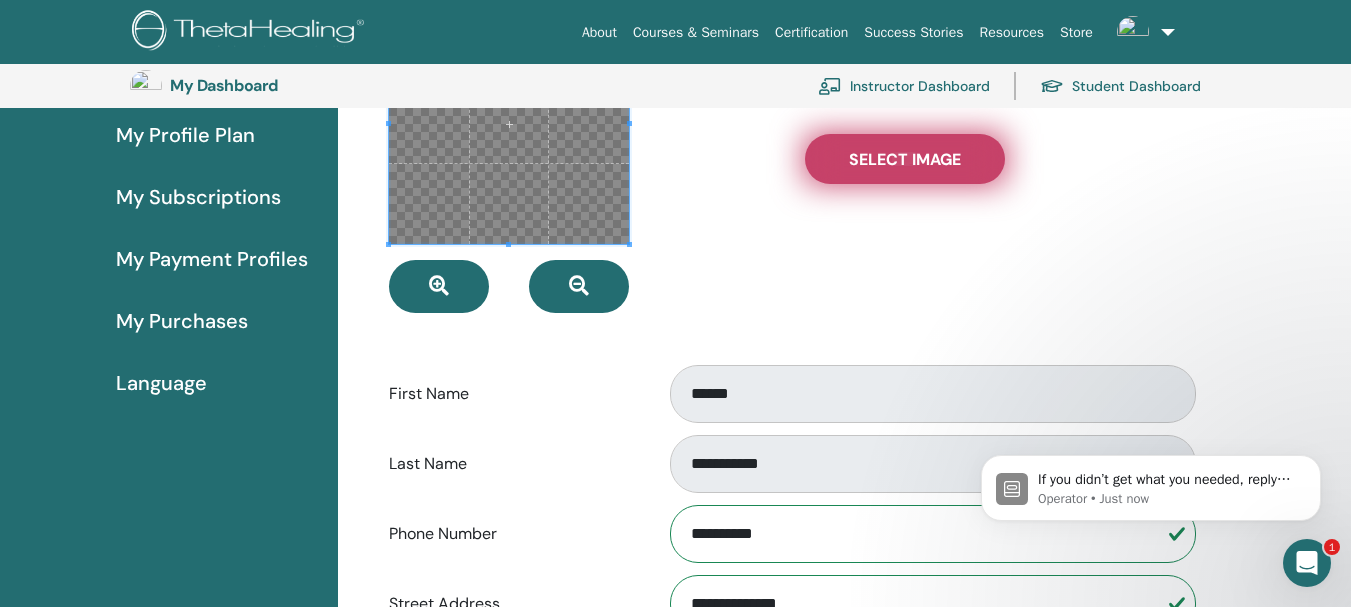 scroll, scrollTop: 0, scrollLeft: 0, axis: both 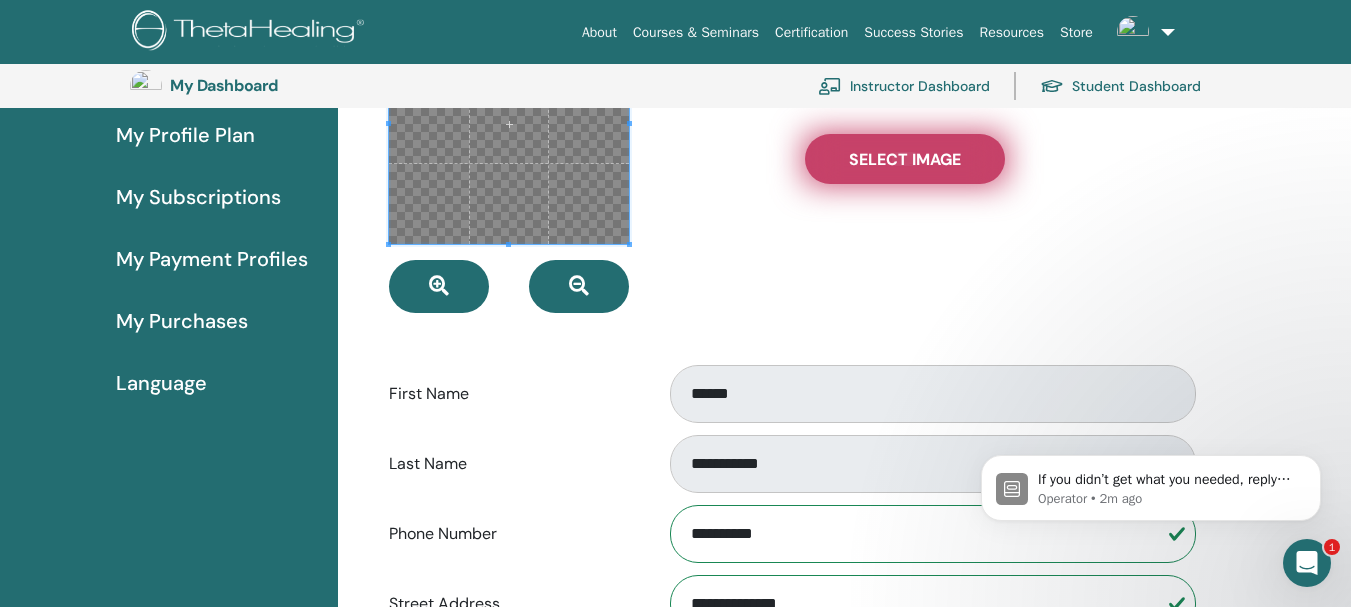 click on "Select Image" at bounding box center [905, 159] 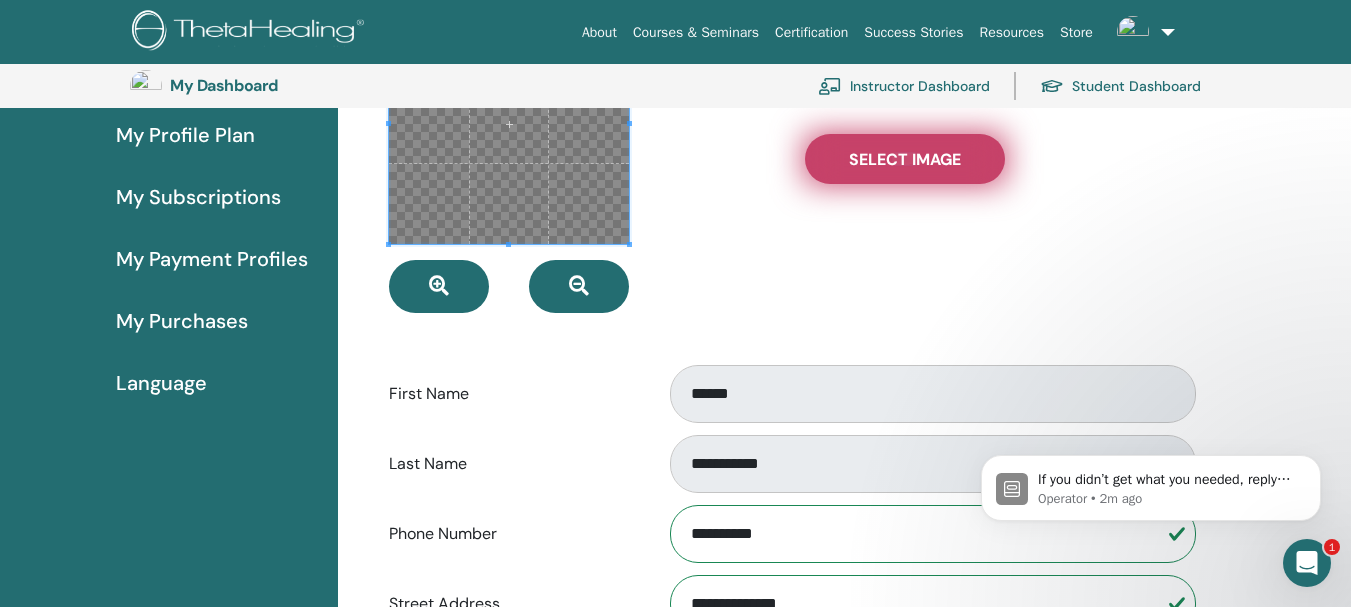 type on "**********" 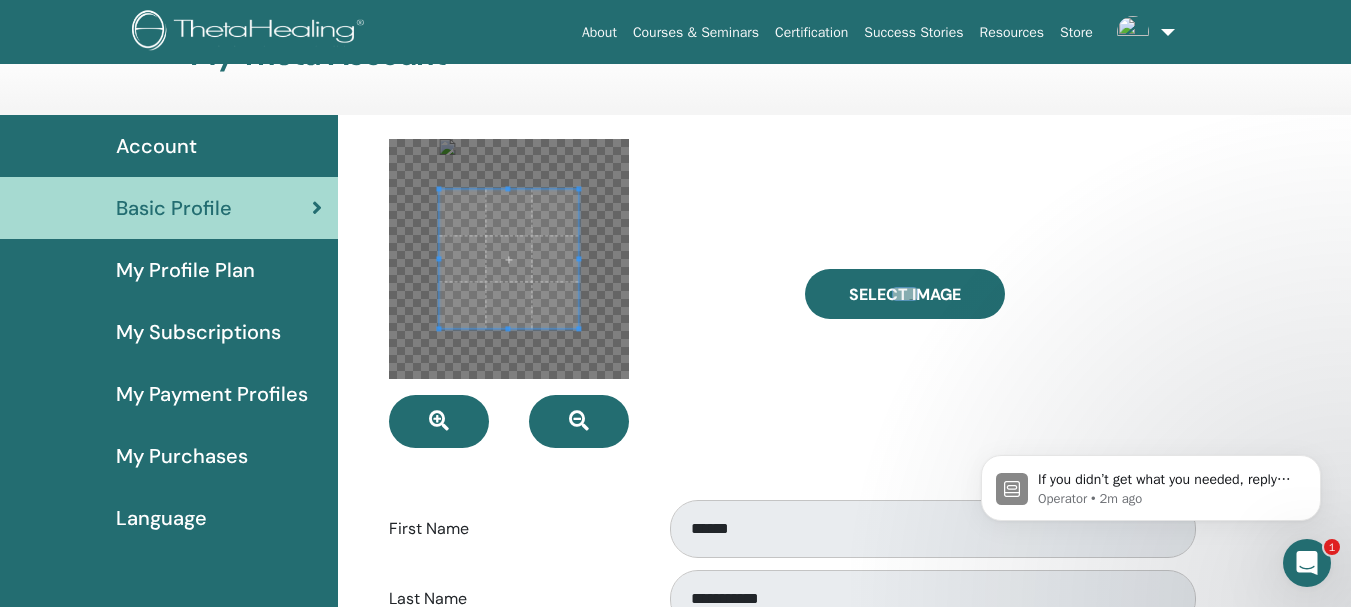 scroll, scrollTop: 50, scrollLeft: 0, axis: vertical 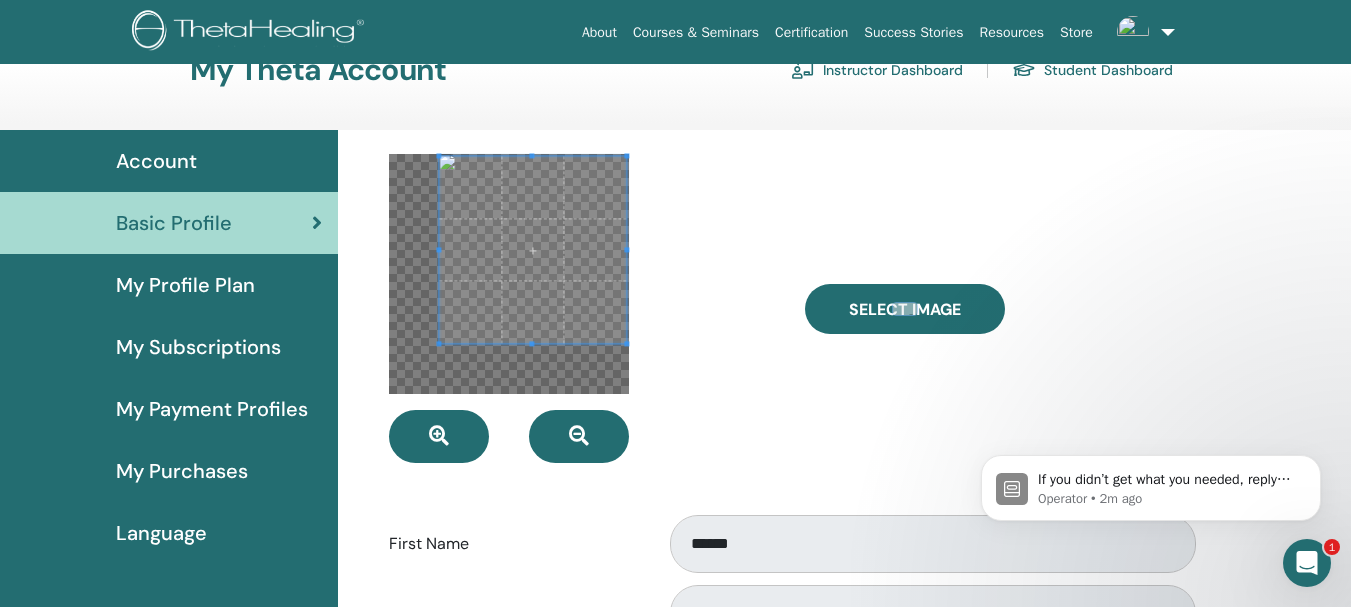 click at bounding box center [532, 249] 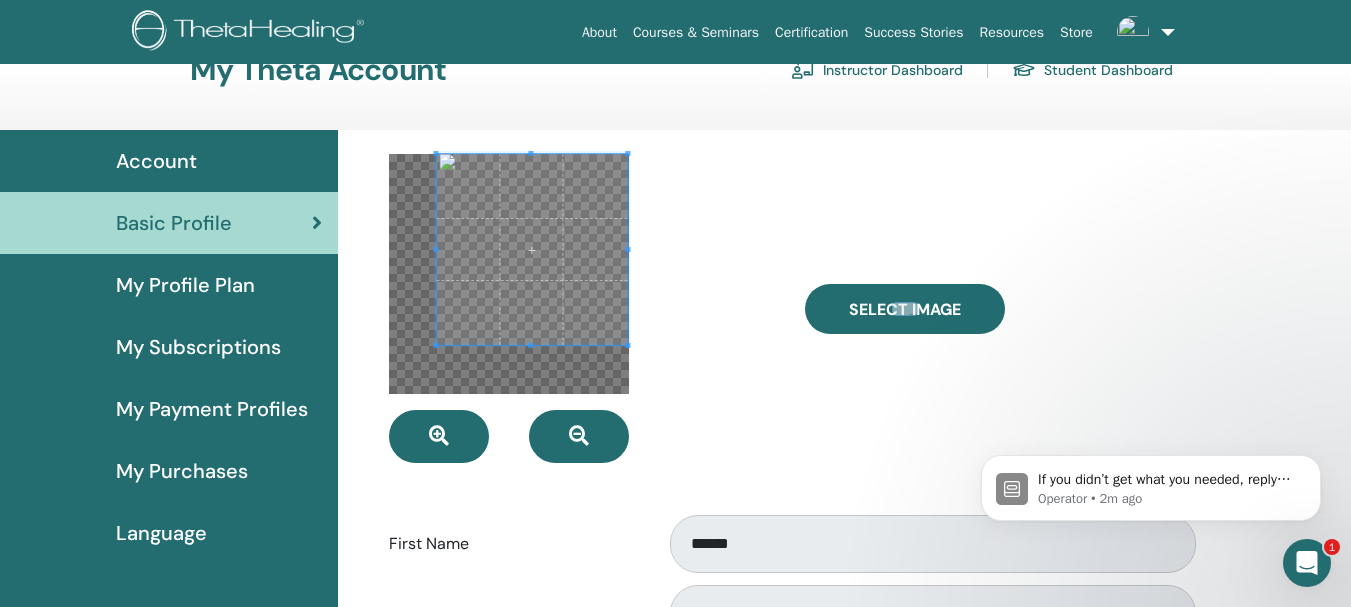 click at bounding box center (582, 308) 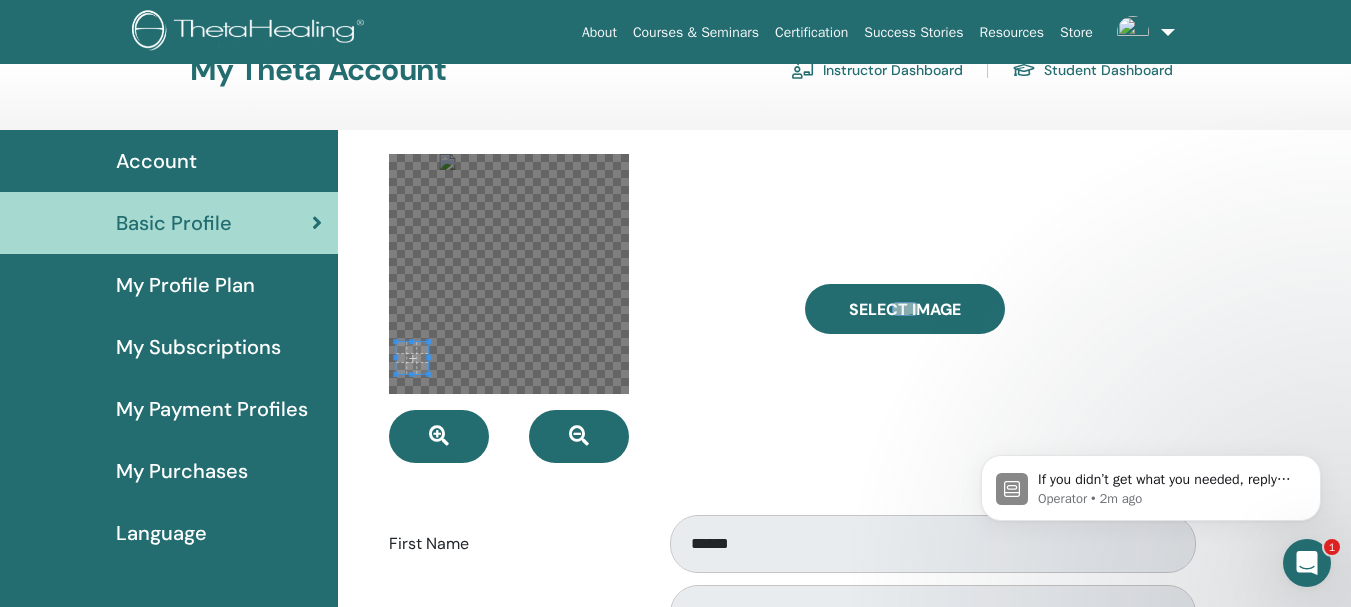 click at bounding box center (509, 274) 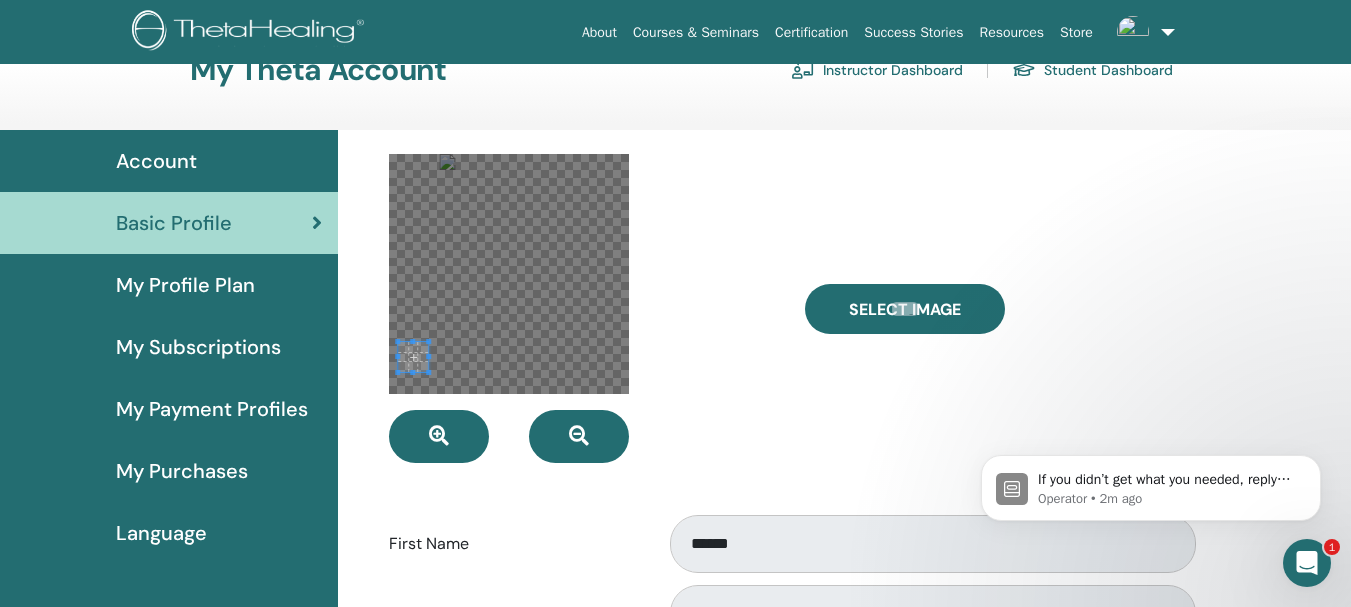 click at bounding box center [582, 308] 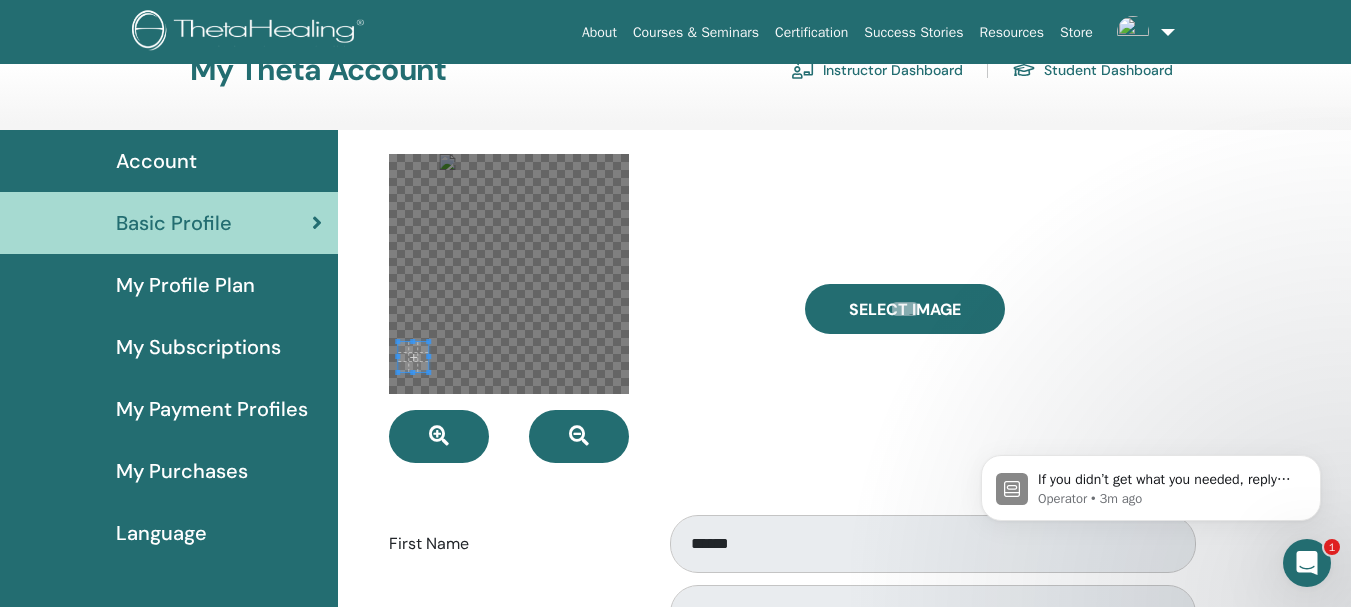 click at bounding box center (582, 308) 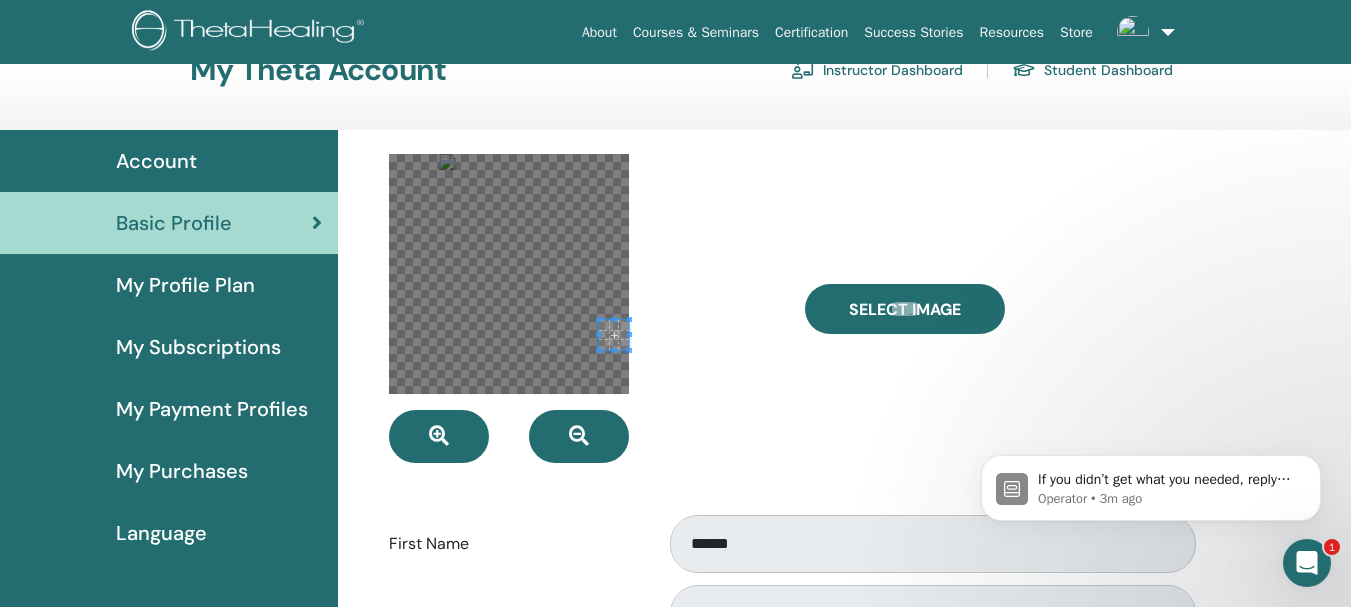 click at bounding box center [582, 308] 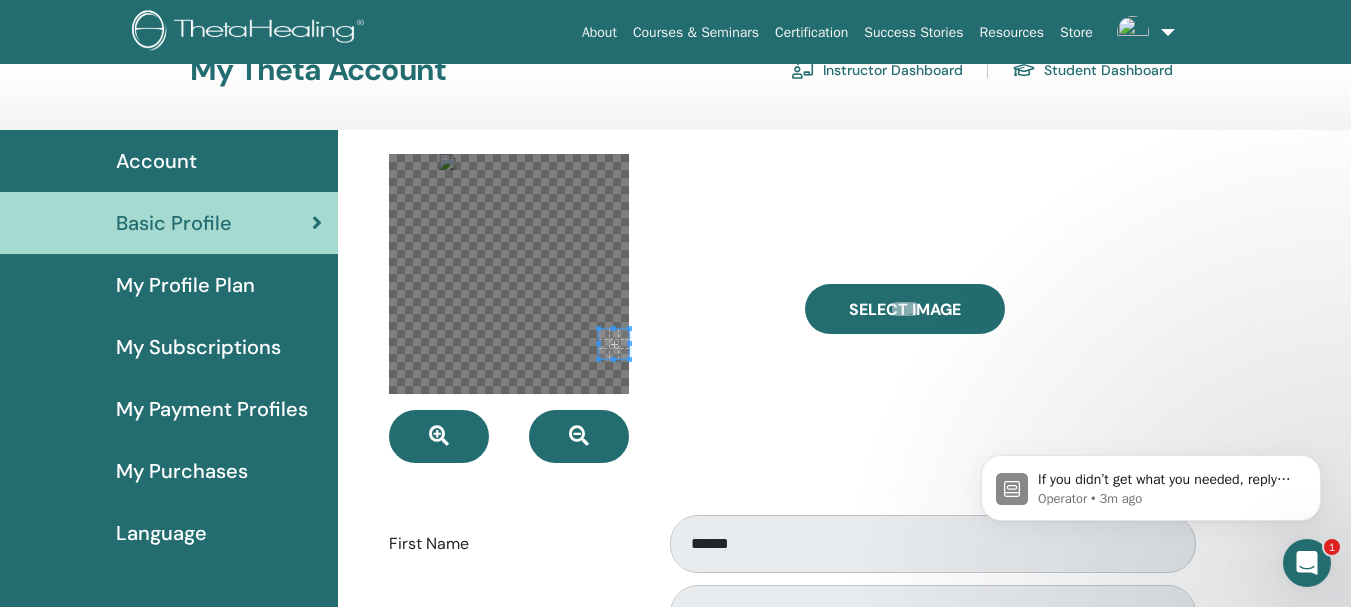 click at bounding box center (614, 344) 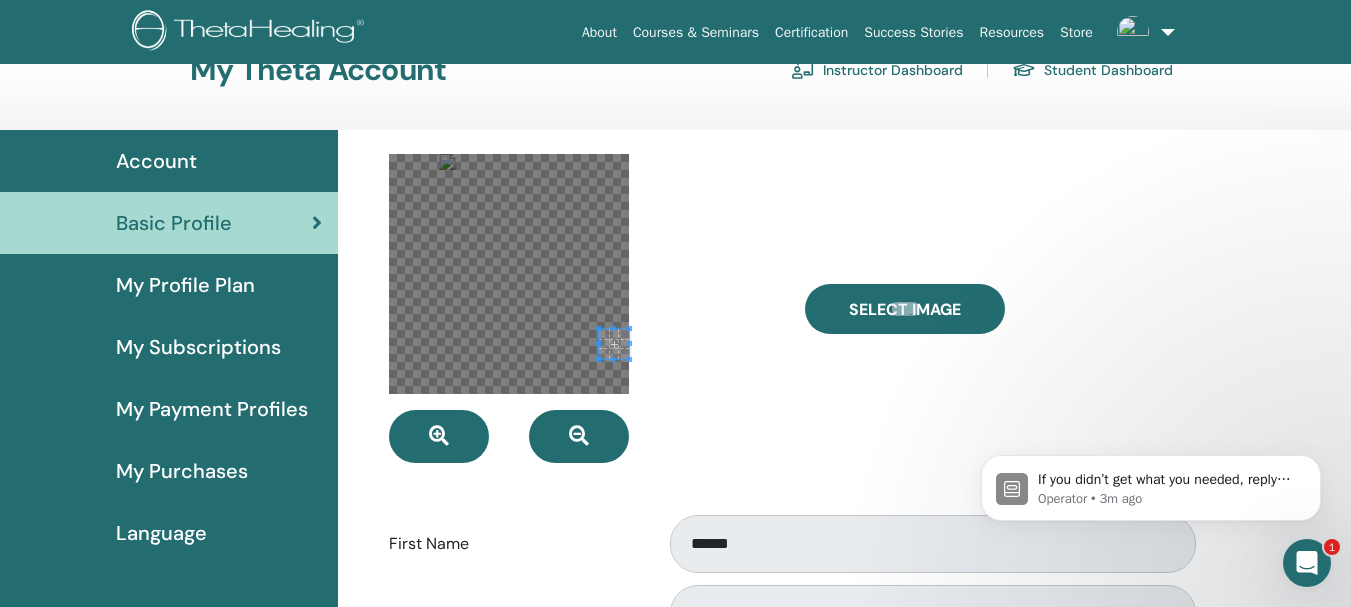 click at bounding box center (509, 274) 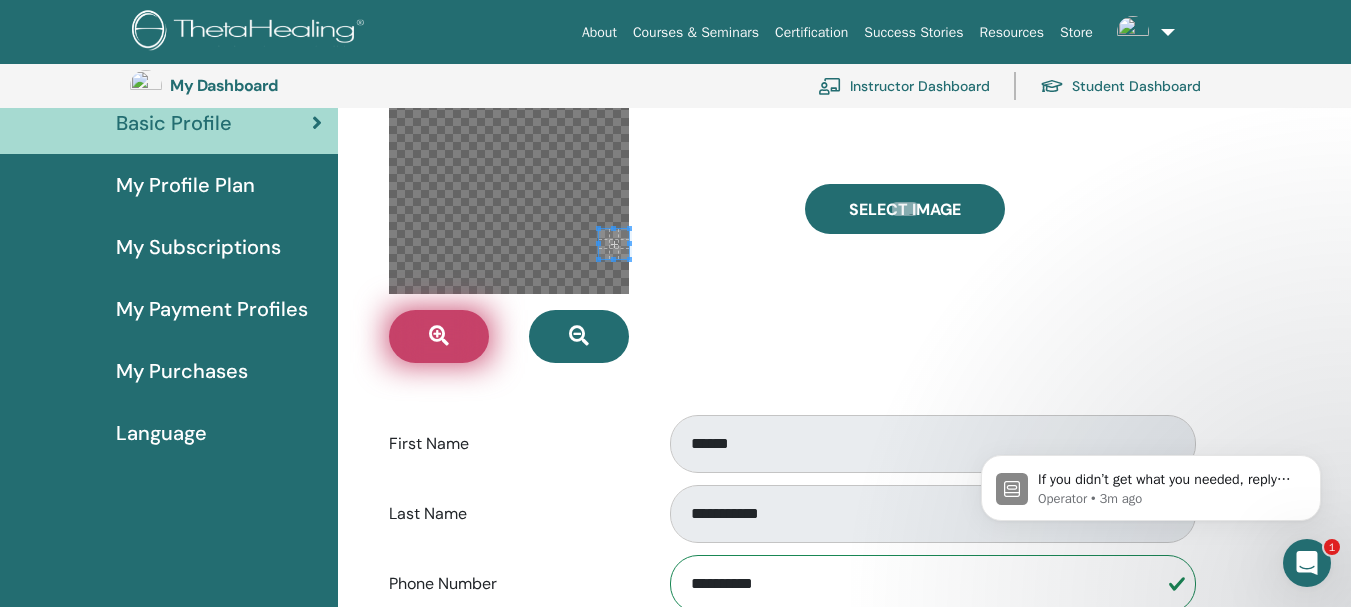 click at bounding box center (439, 336) 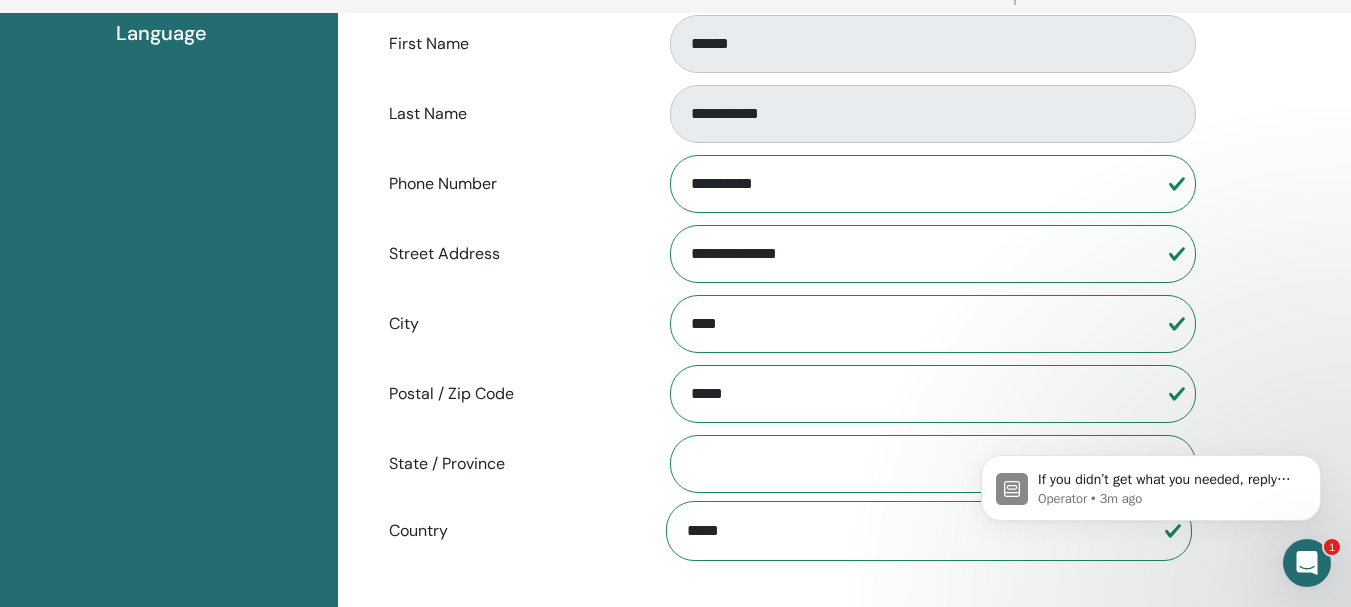 scroll, scrollTop: 894, scrollLeft: 0, axis: vertical 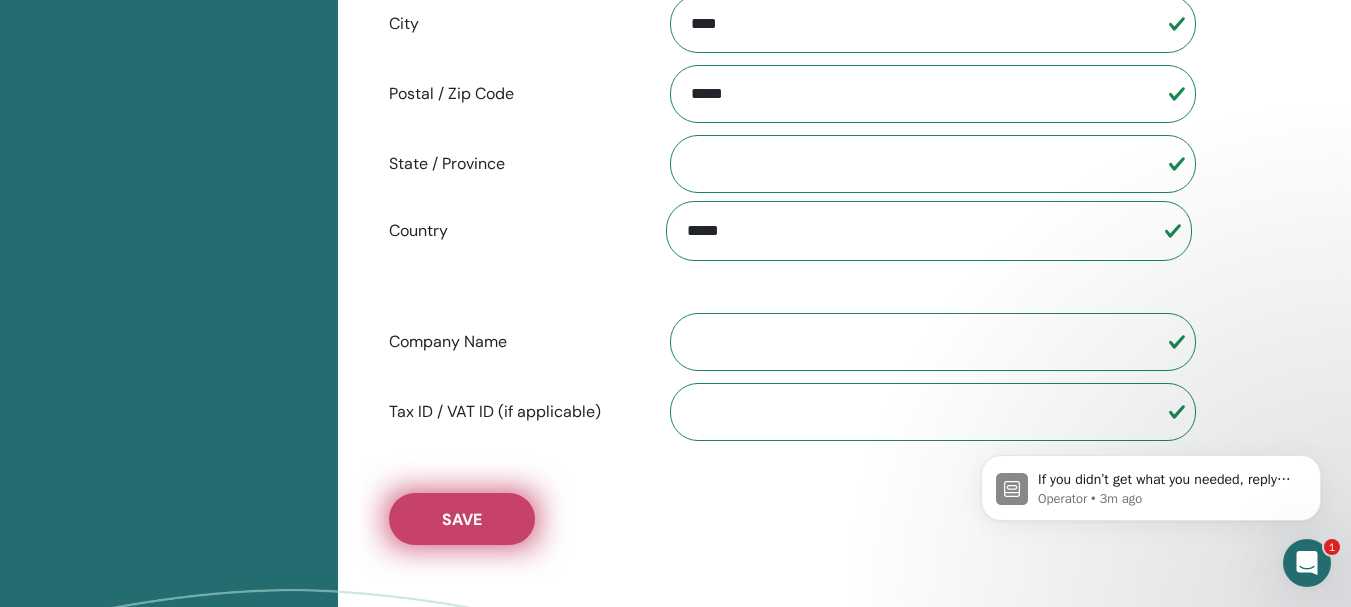 click on "Save" at bounding box center [462, 519] 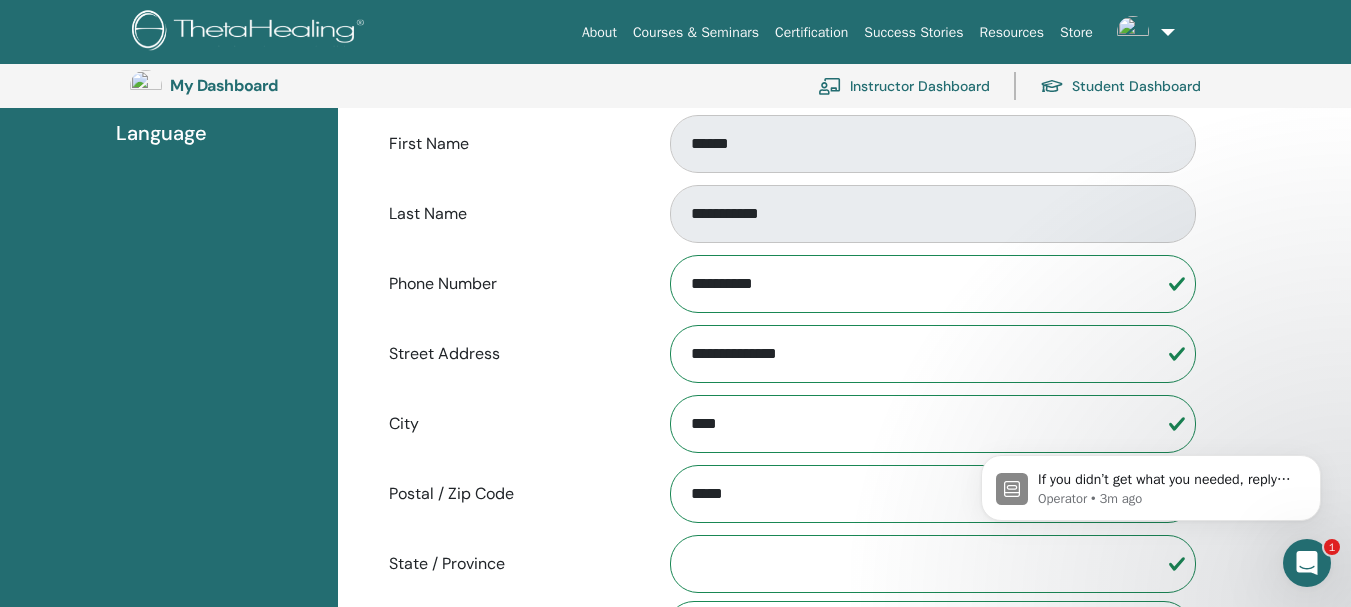 scroll, scrollTop: 194, scrollLeft: 0, axis: vertical 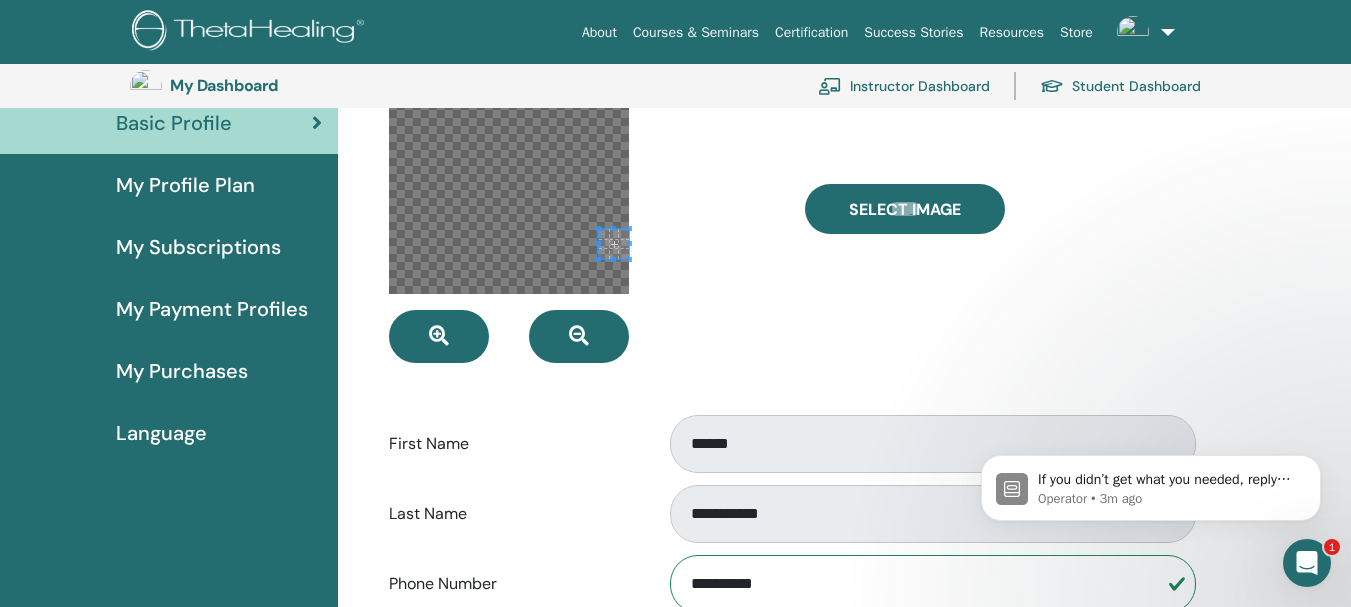 click at bounding box center (582, 208) 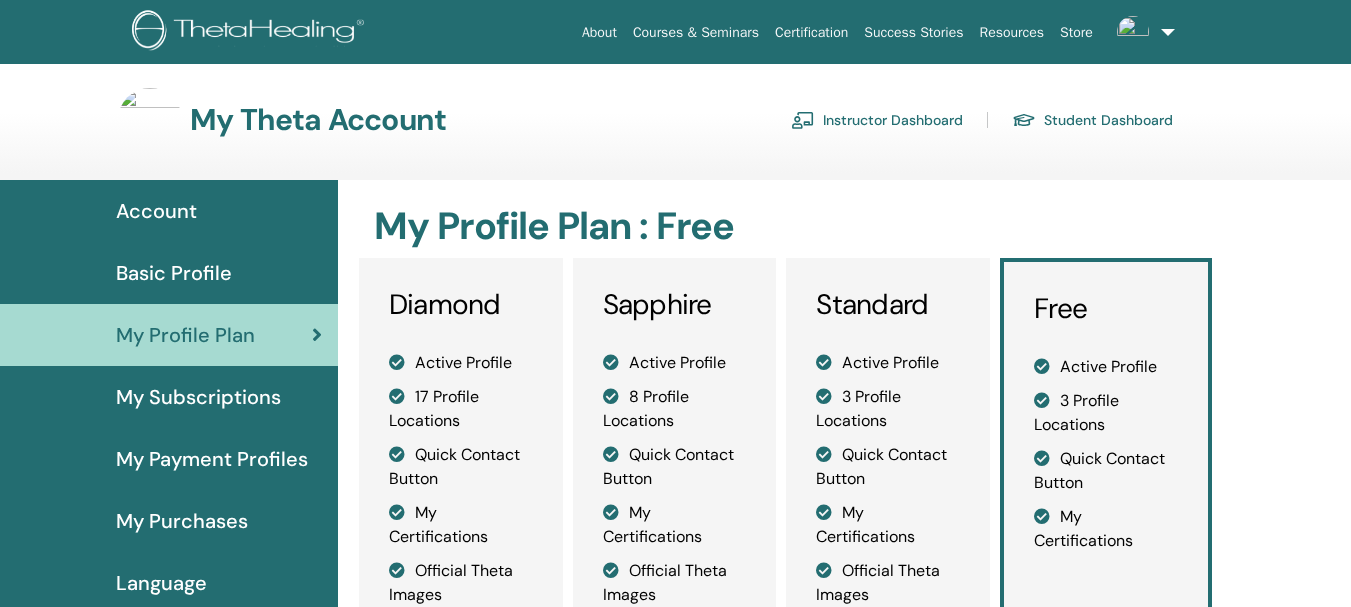 scroll, scrollTop: 0, scrollLeft: 0, axis: both 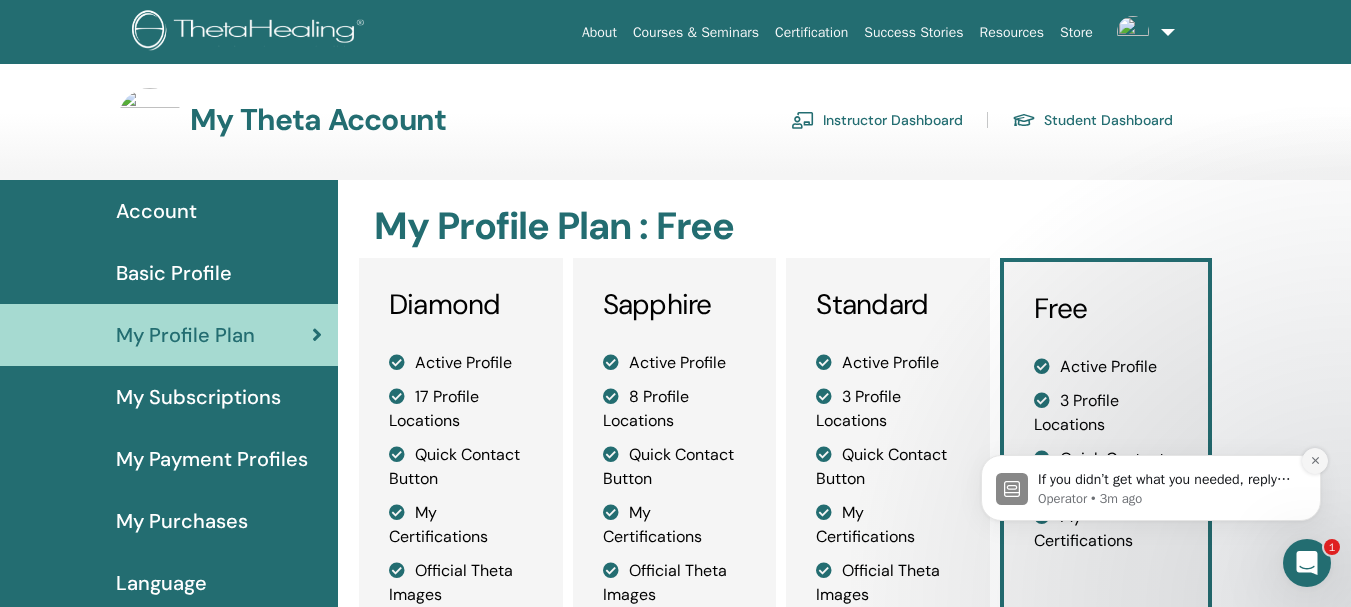 click 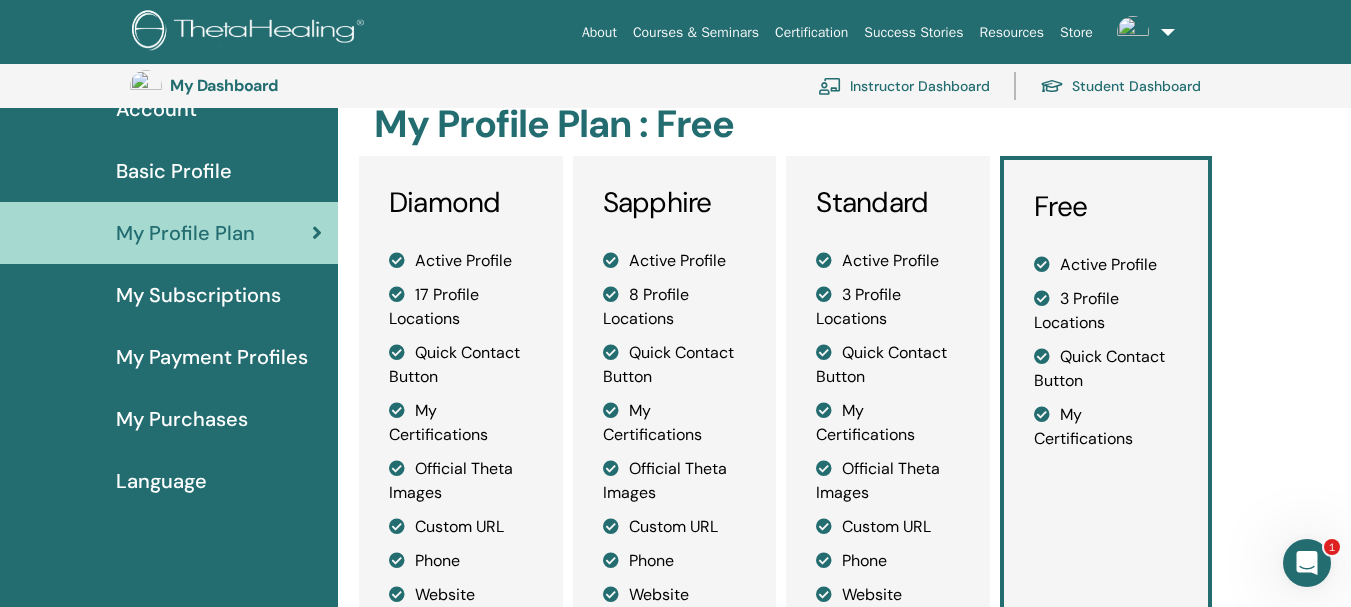 scroll, scrollTop: 144, scrollLeft: 0, axis: vertical 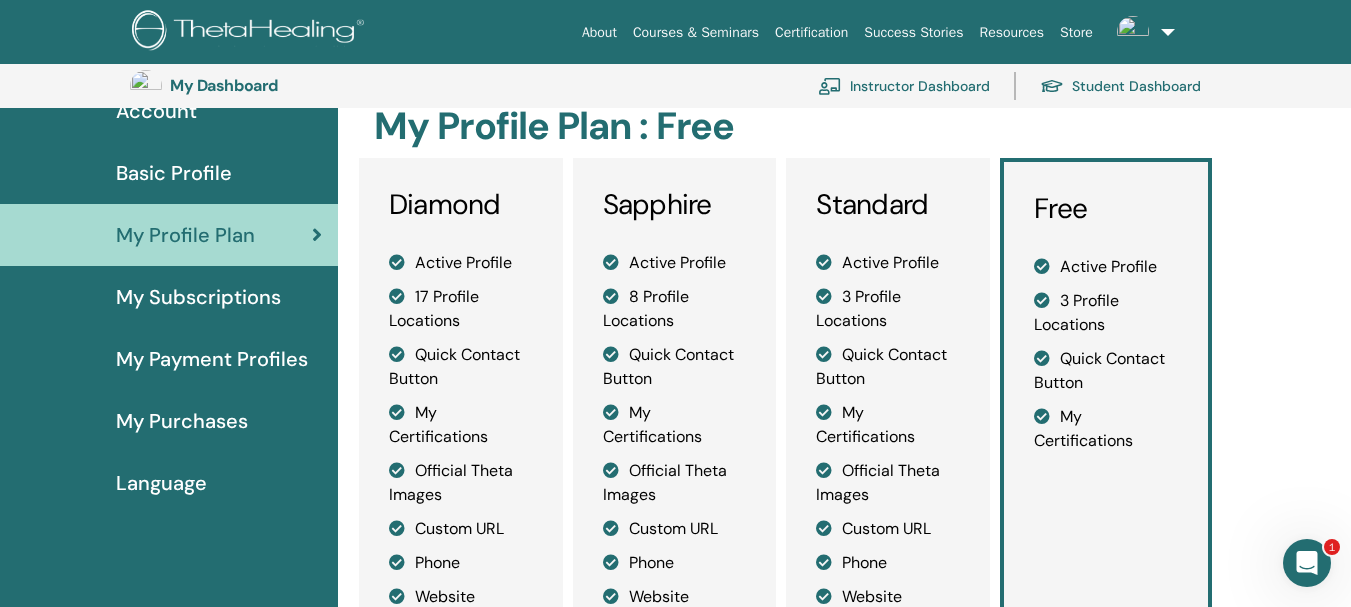 click on "My Subscriptions" at bounding box center (198, 297) 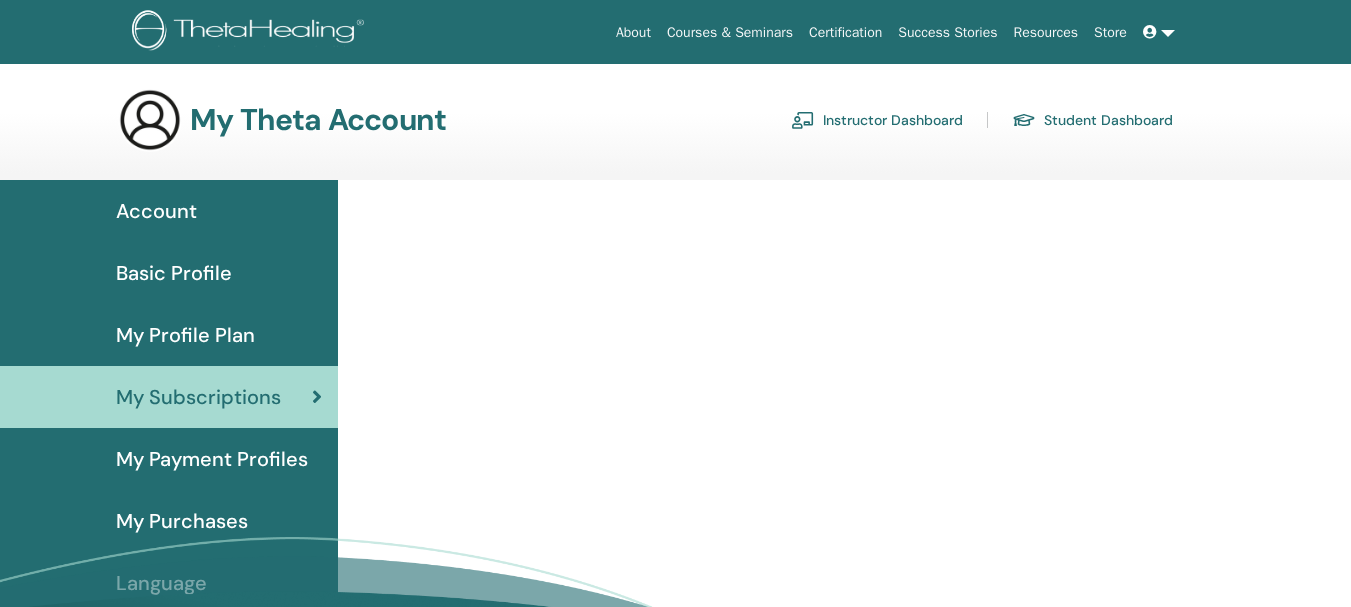 scroll, scrollTop: 0, scrollLeft: 0, axis: both 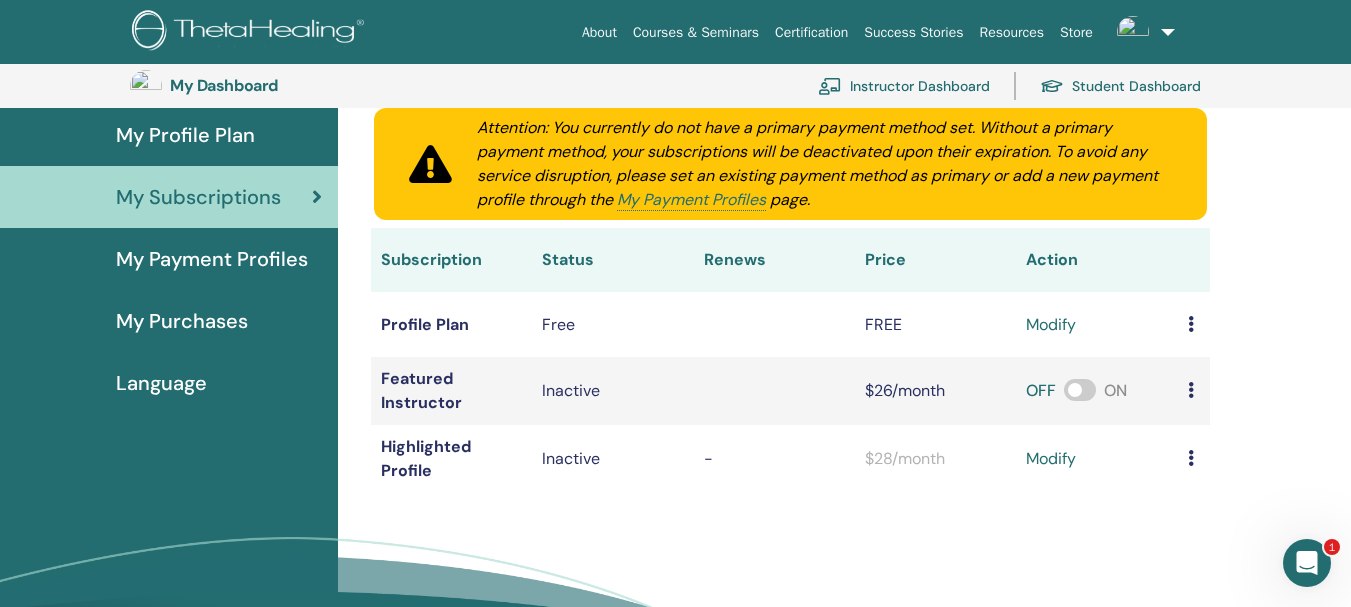 click on "My Profile Plan" at bounding box center [185, 135] 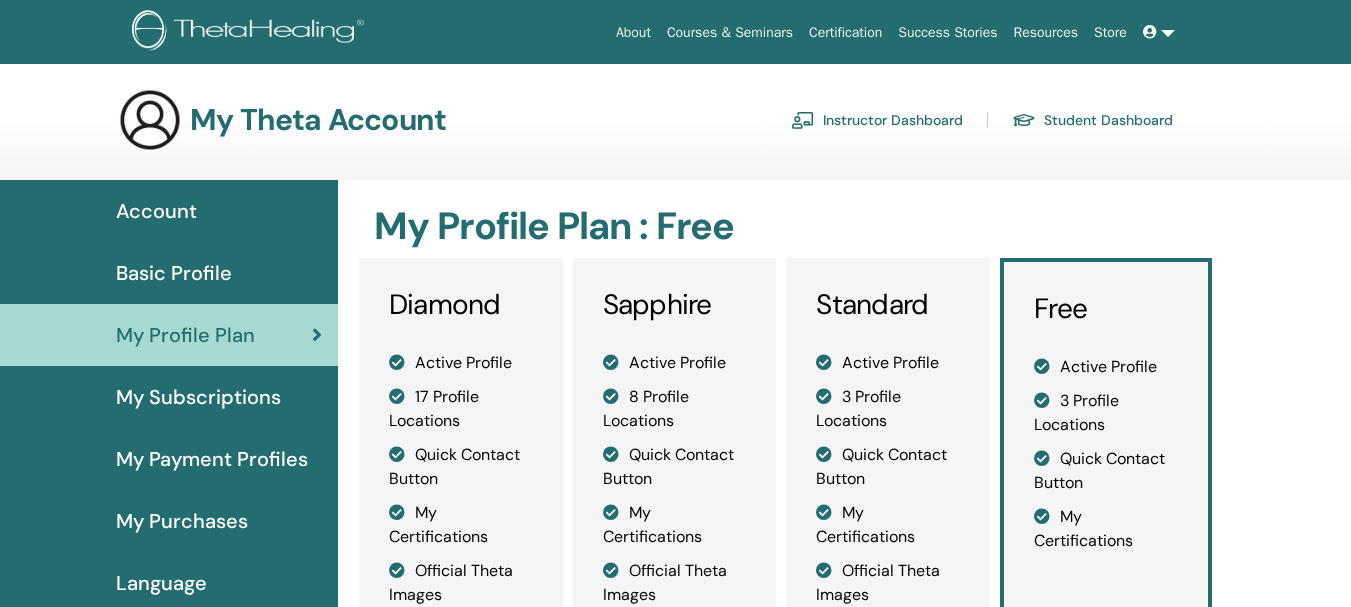 scroll, scrollTop: 0, scrollLeft: 0, axis: both 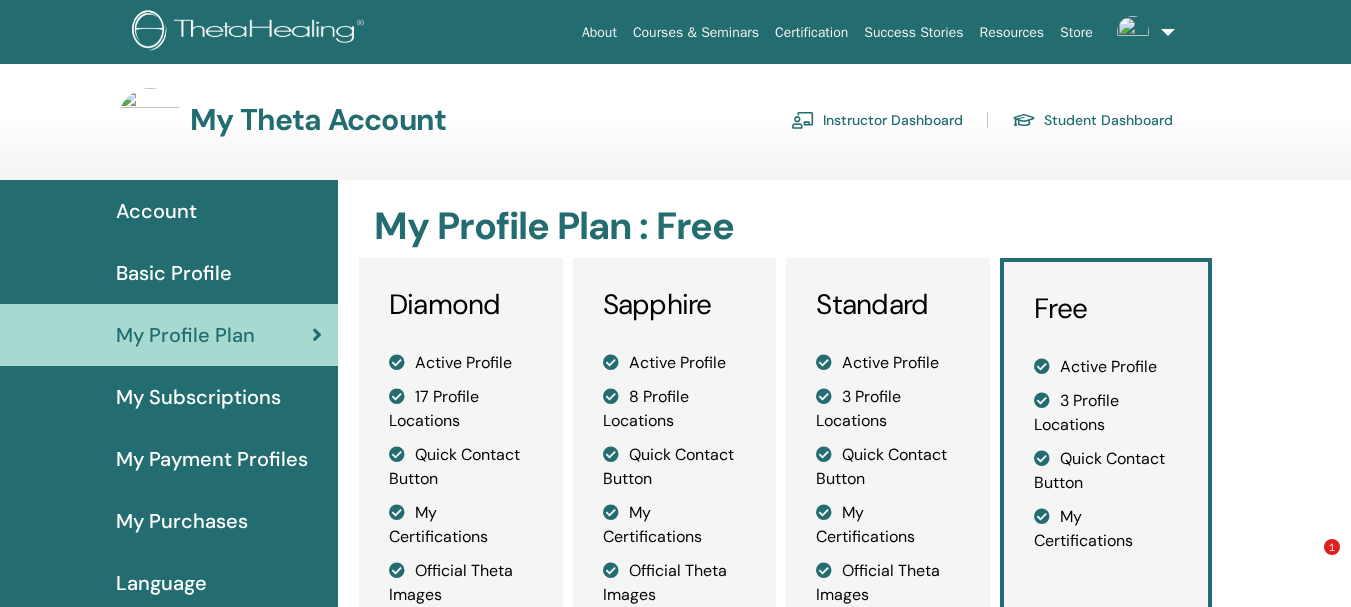 click on "Basic Profile" at bounding box center (174, 273) 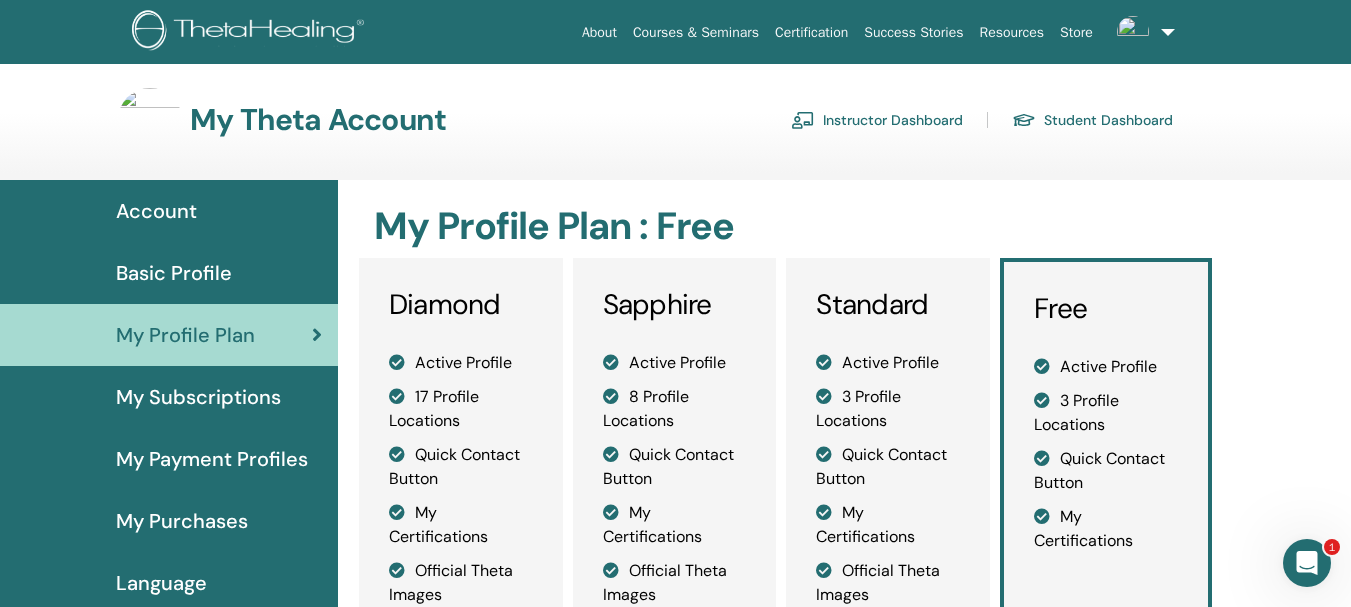 scroll, scrollTop: 0, scrollLeft: 0, axis: both 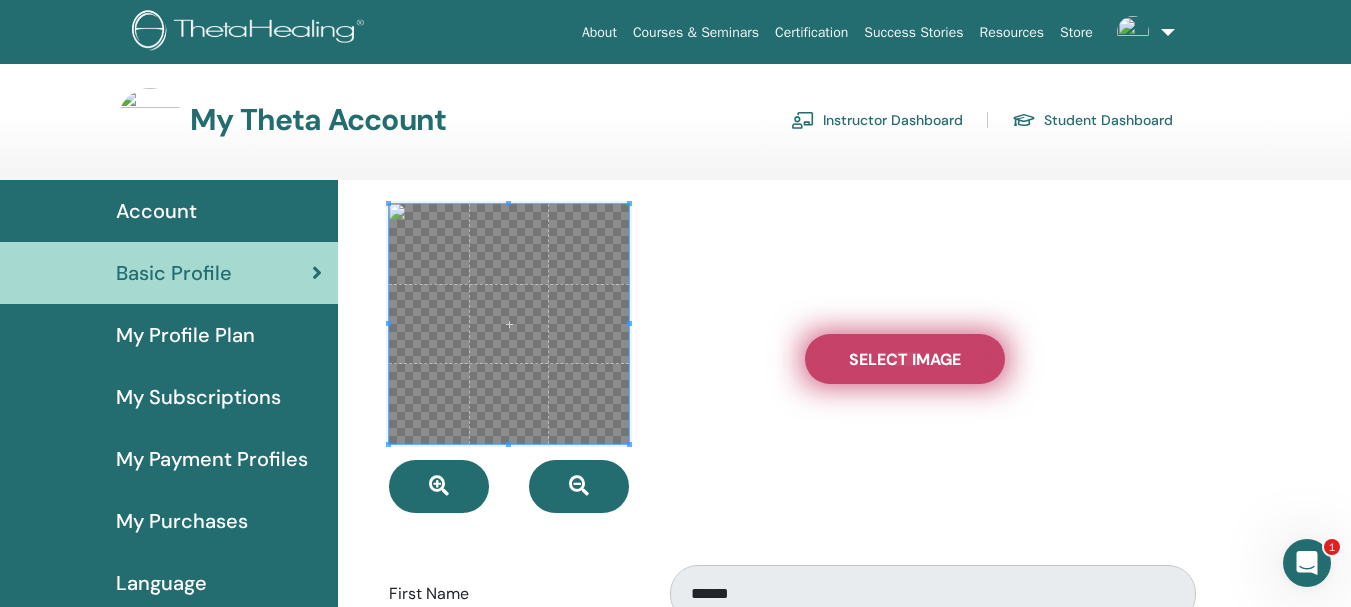 click on "Select Image" at bounding box center [905, 359] 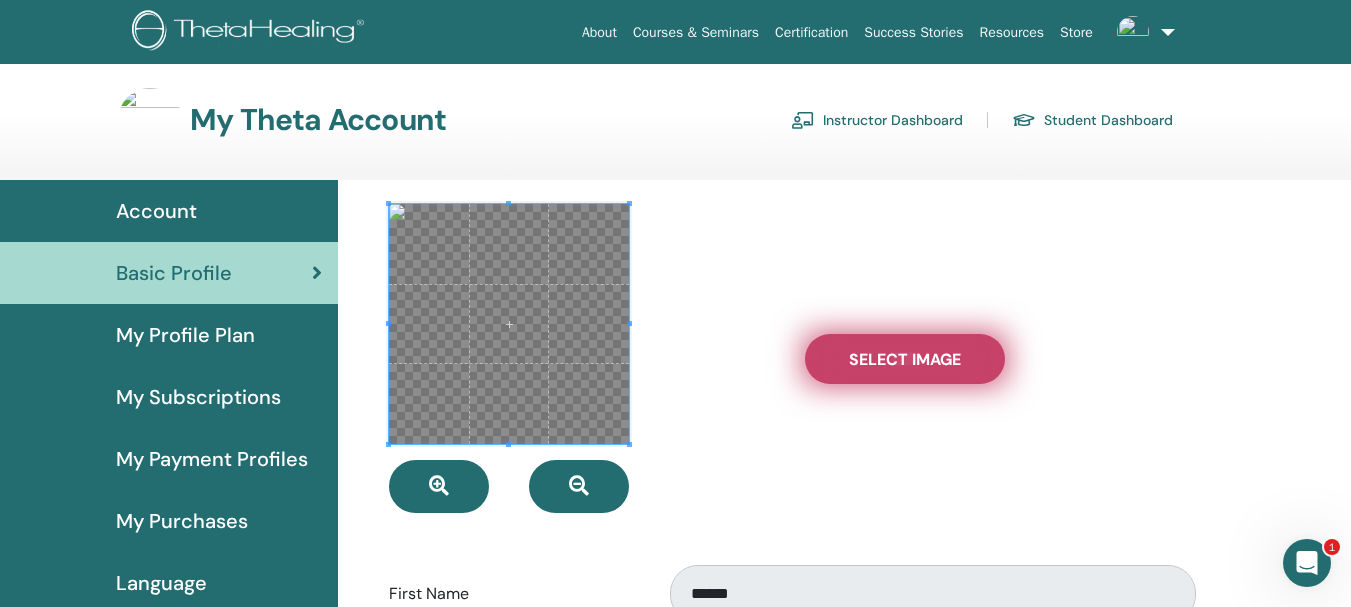 type on "**********" 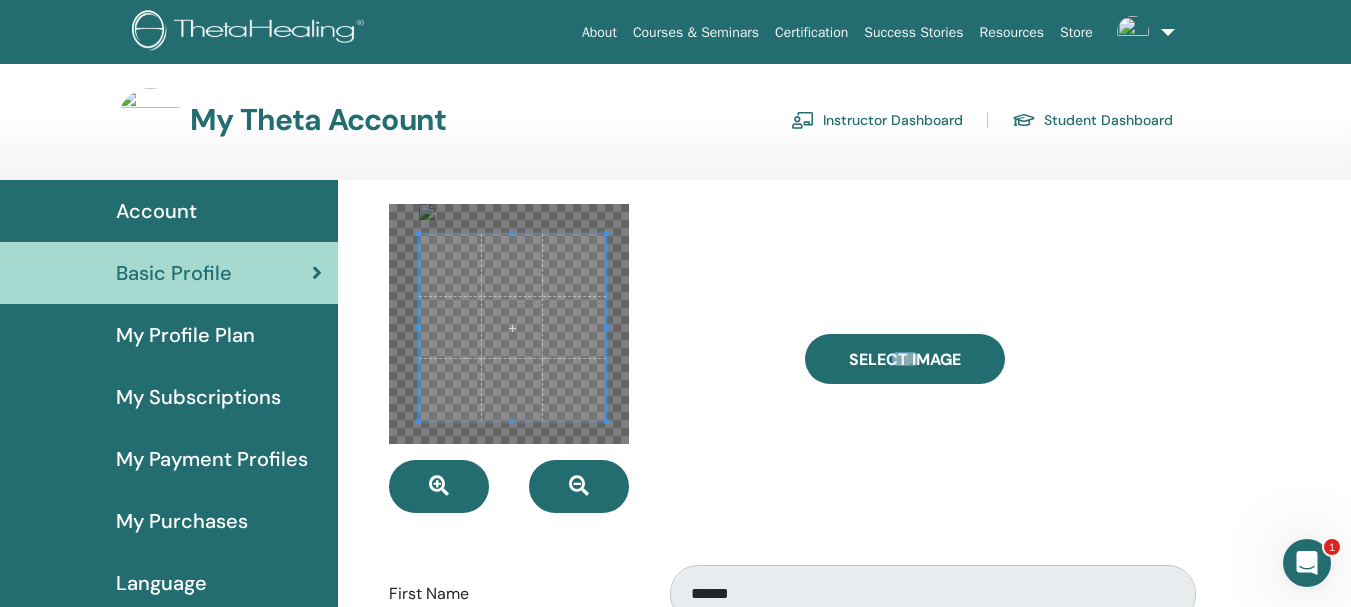 click at bounding box center (509, 324) 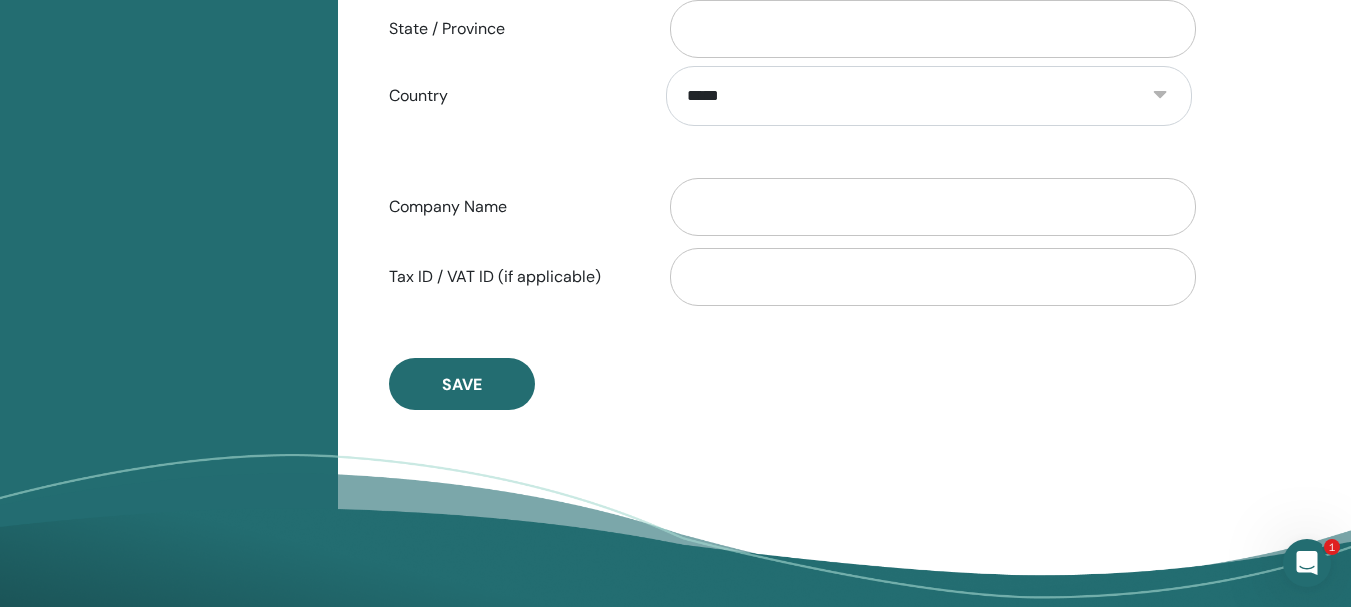 scroll, scrollTop: 1044, scrollLeft: 0, axis: vertical 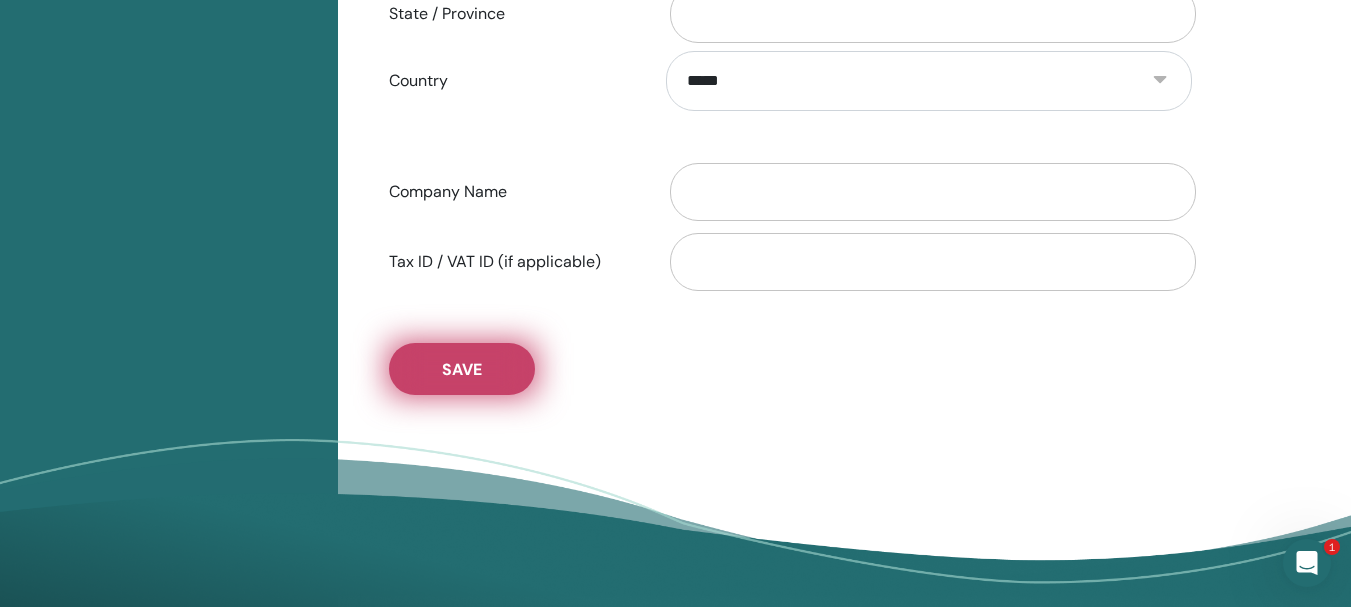 click on "Save" at bounding box center [462, 369] 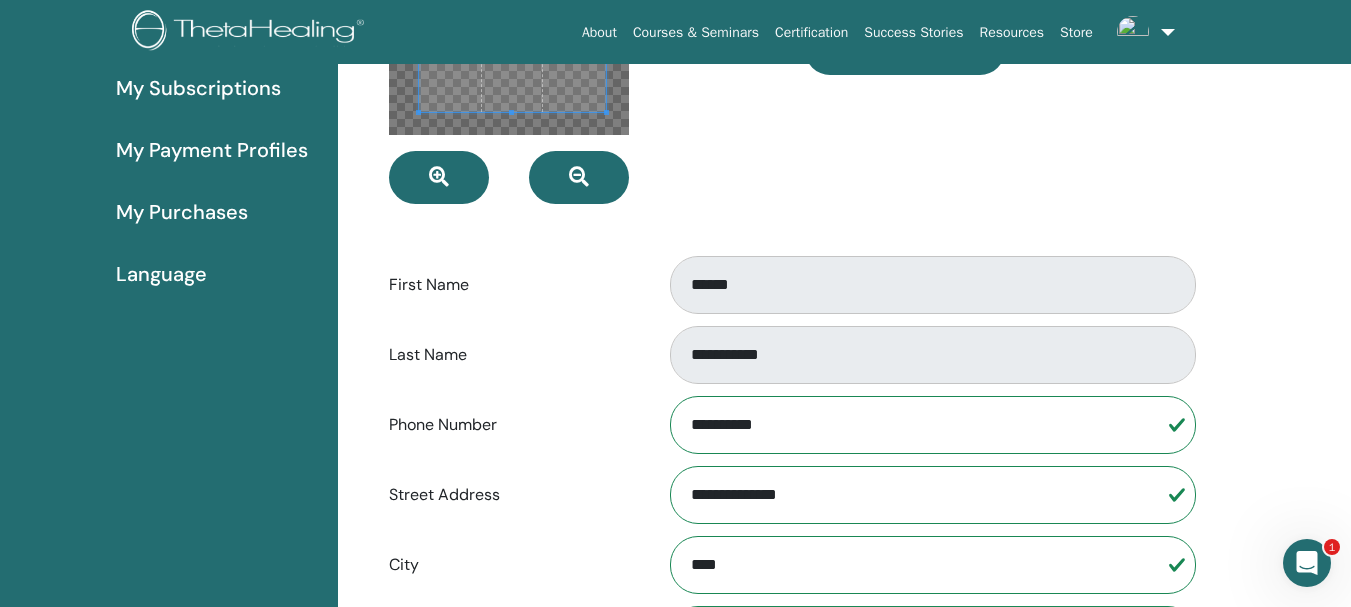 scroll, scrollTop: 0, scrollLeft: 0, axis: both 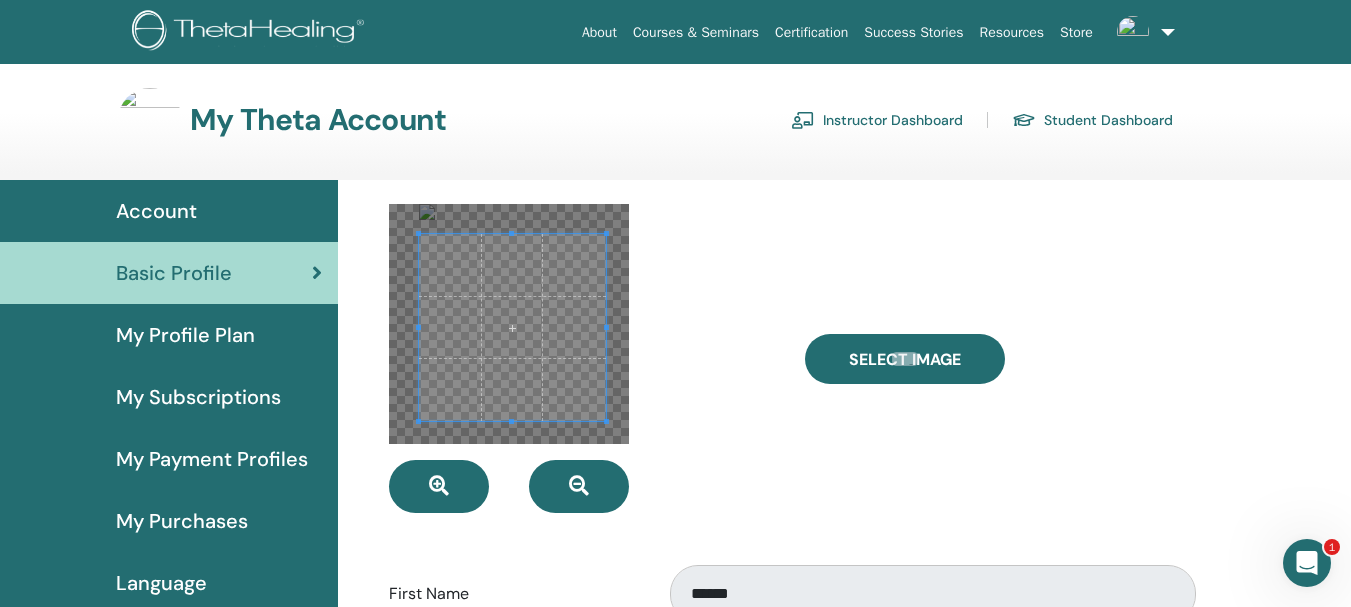 click at bounding box center [582, 358] 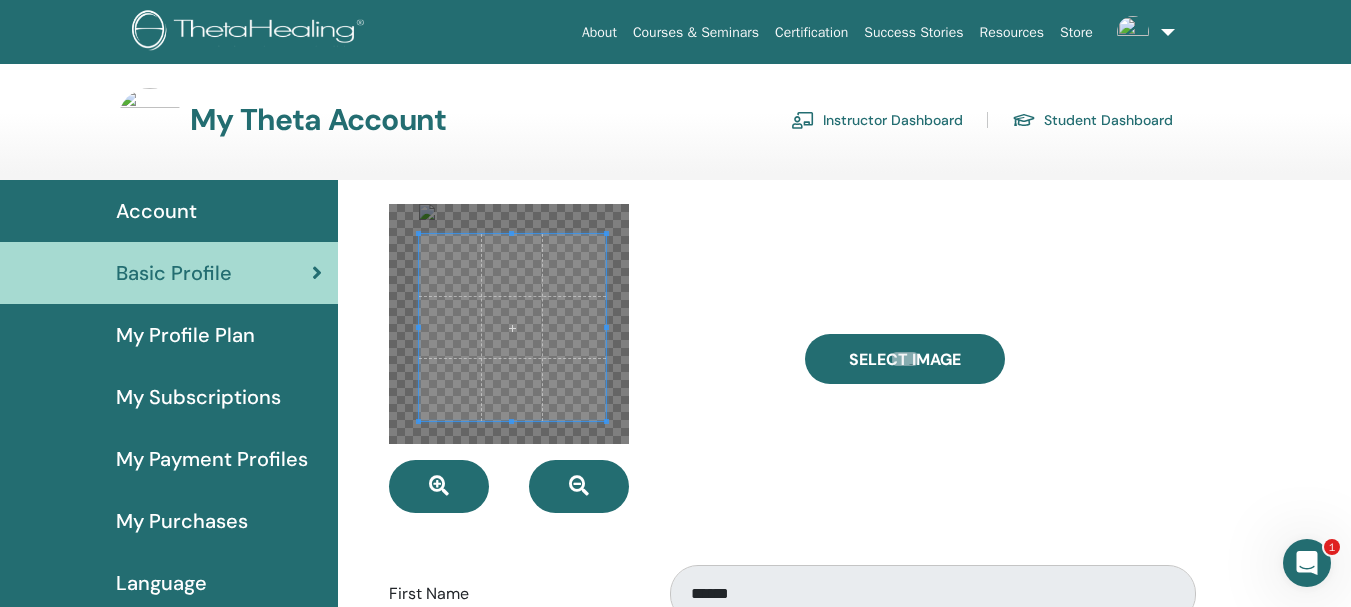 click at bounding box center [606, 421] 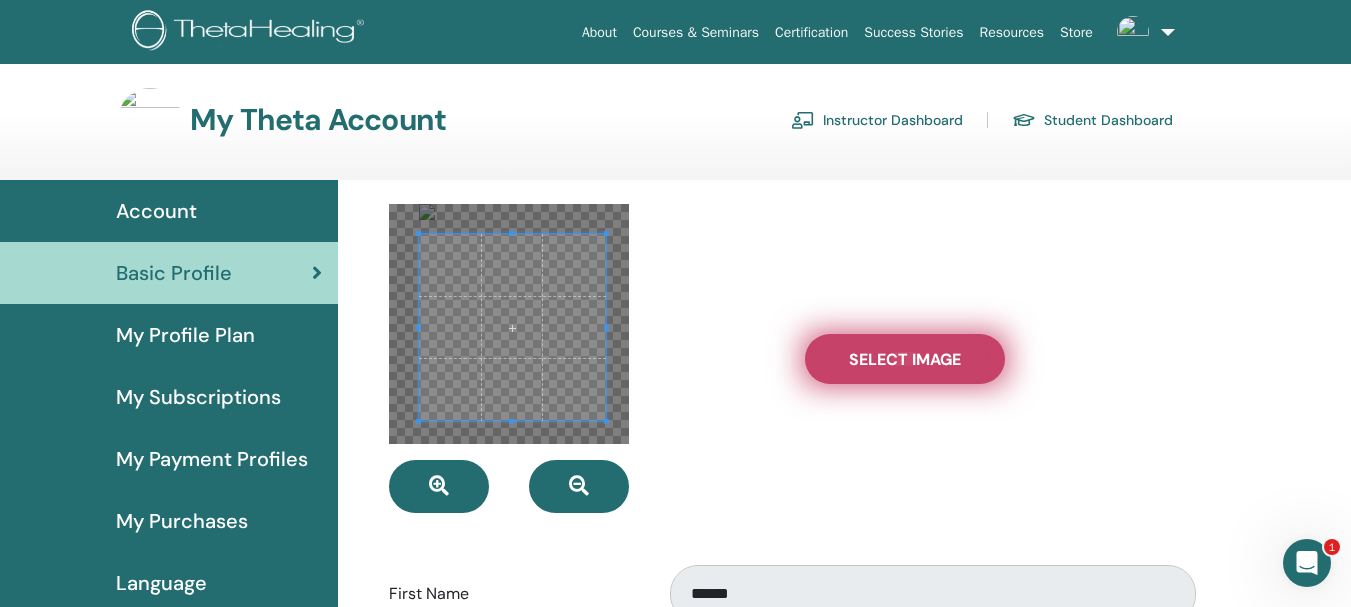 click on "Select Image" at bounding box center [905, 359] 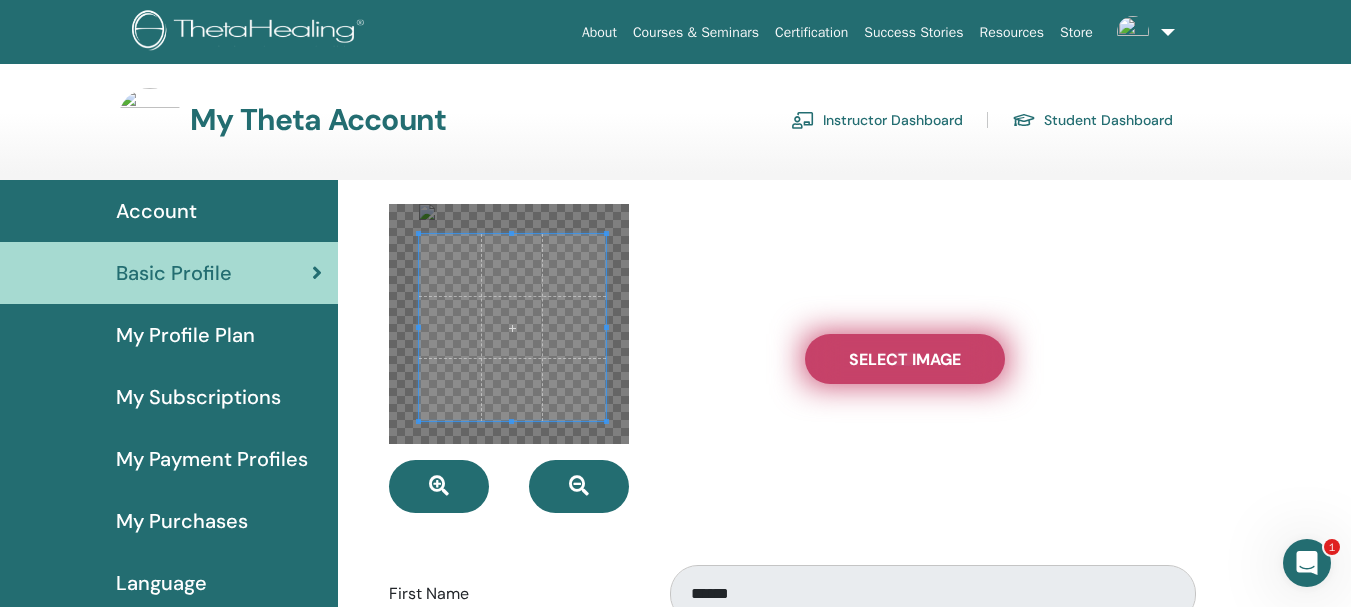 type on "**********" 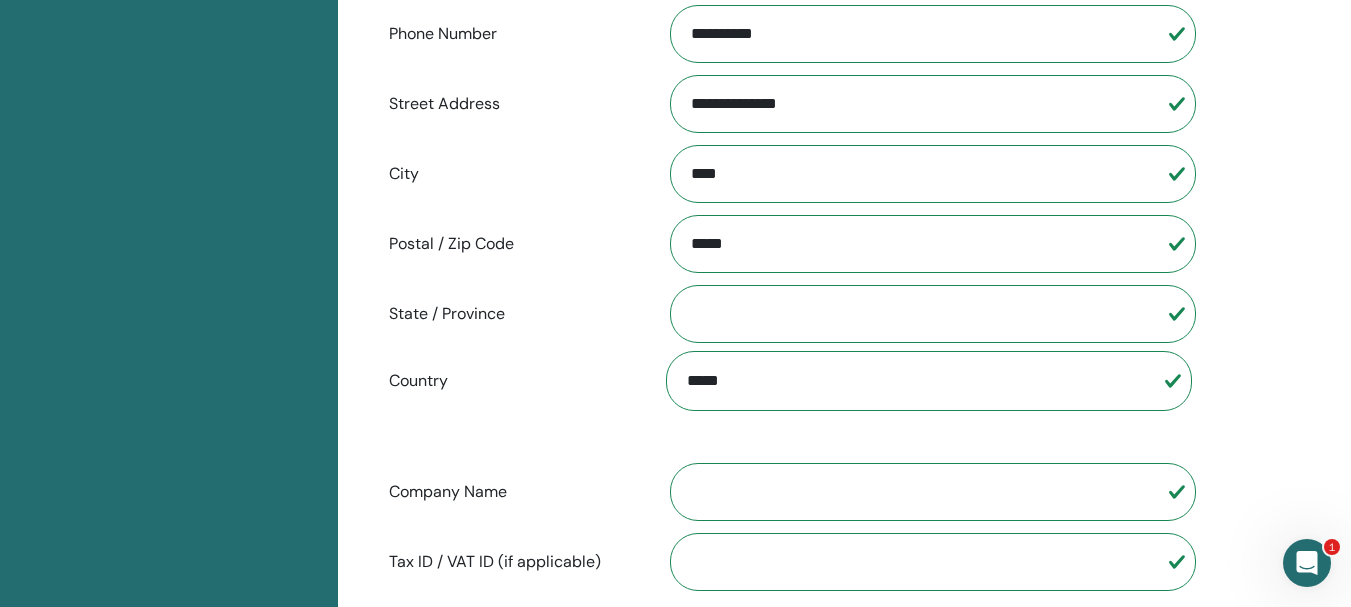 scroll, scrollTop: 944, scrollLeft: 0, axis: vertical 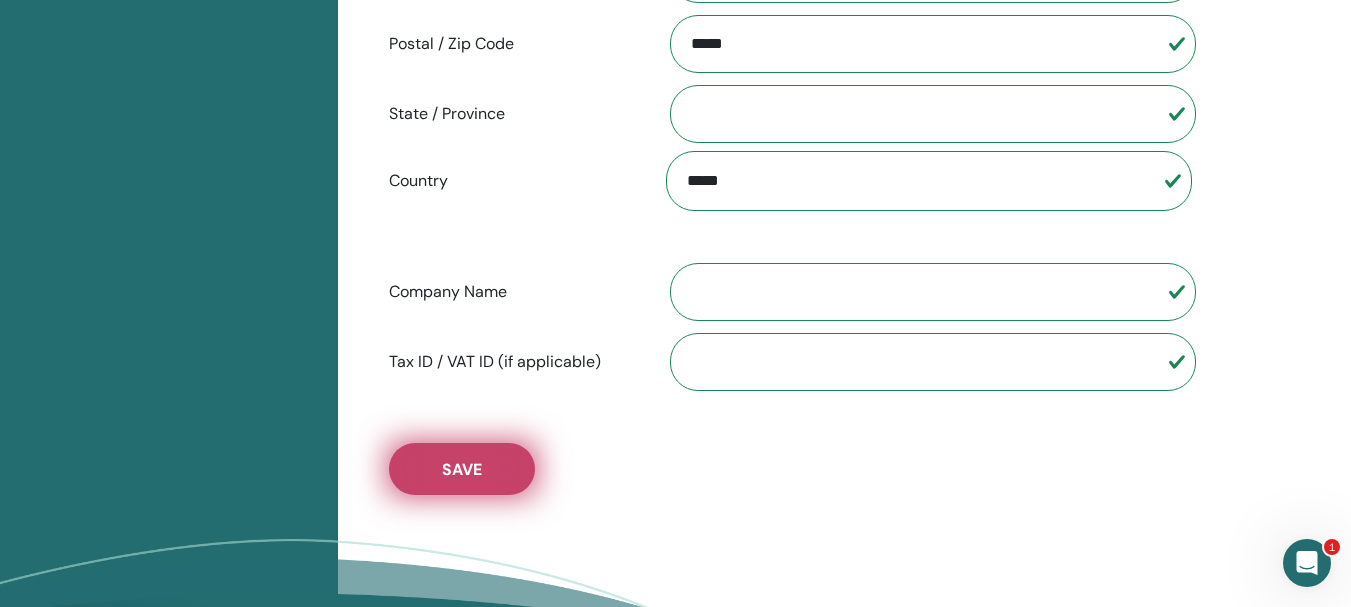 click on "Save" at bounding box center (462, 469) 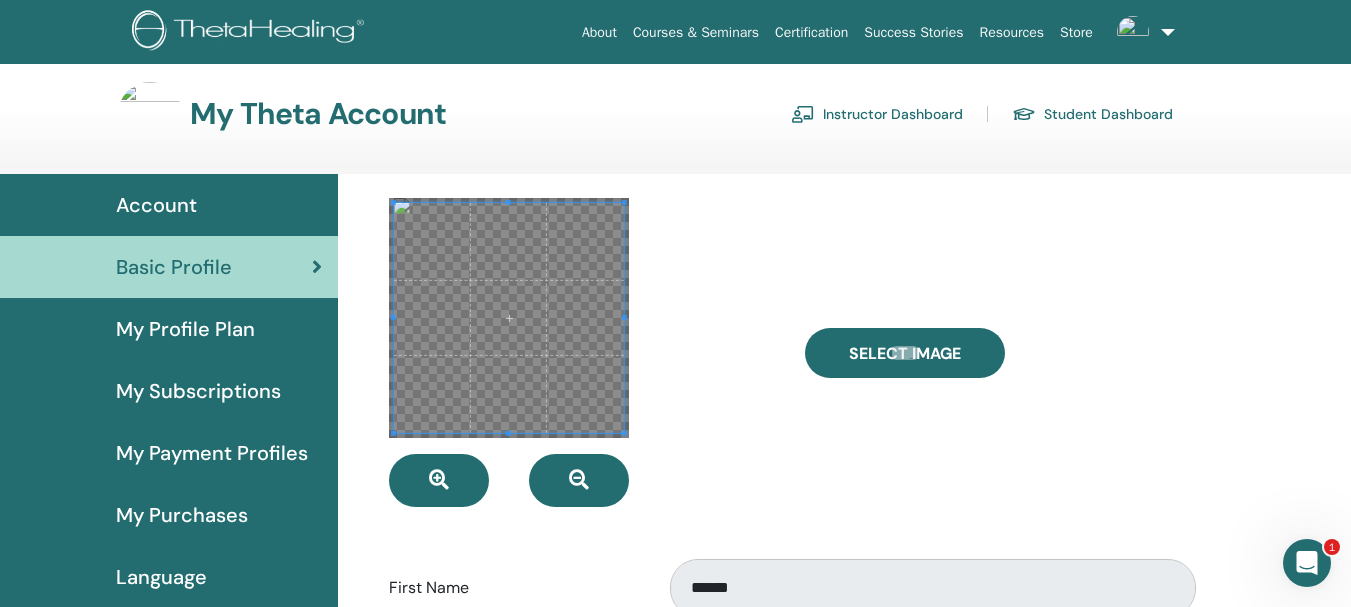 scroll, scrollTop: 0, scrollLeft: 0, axis: both 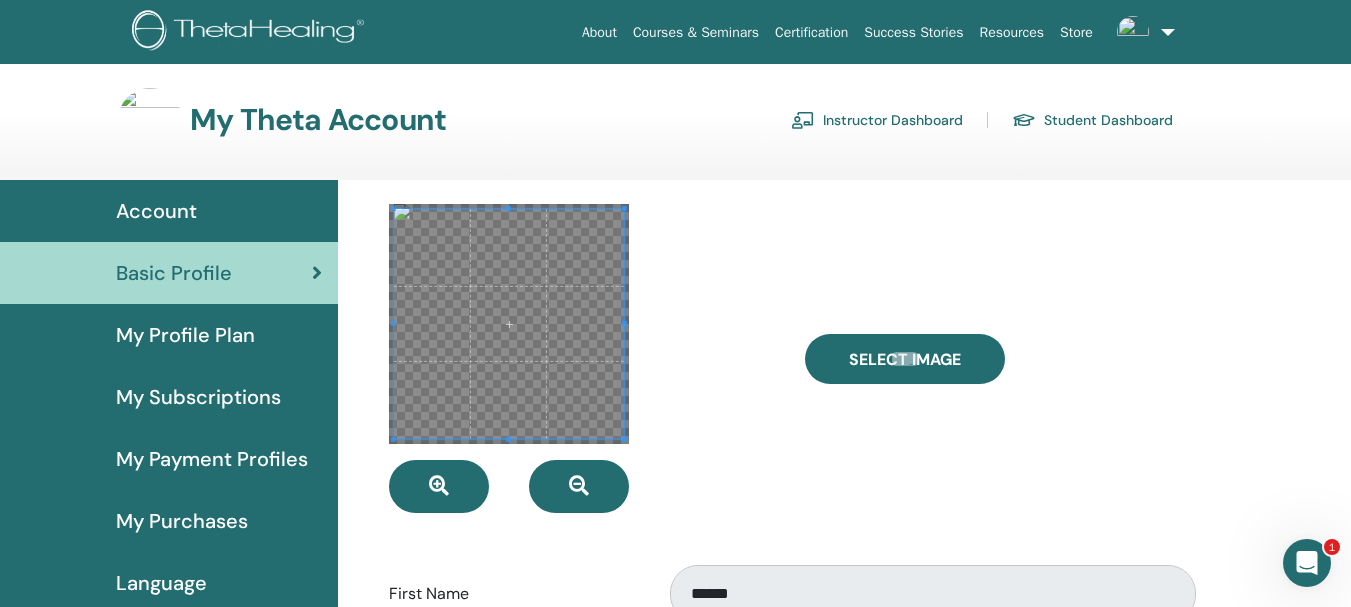 click on "Instructor Dashboard" at bounding box center [877, 120] 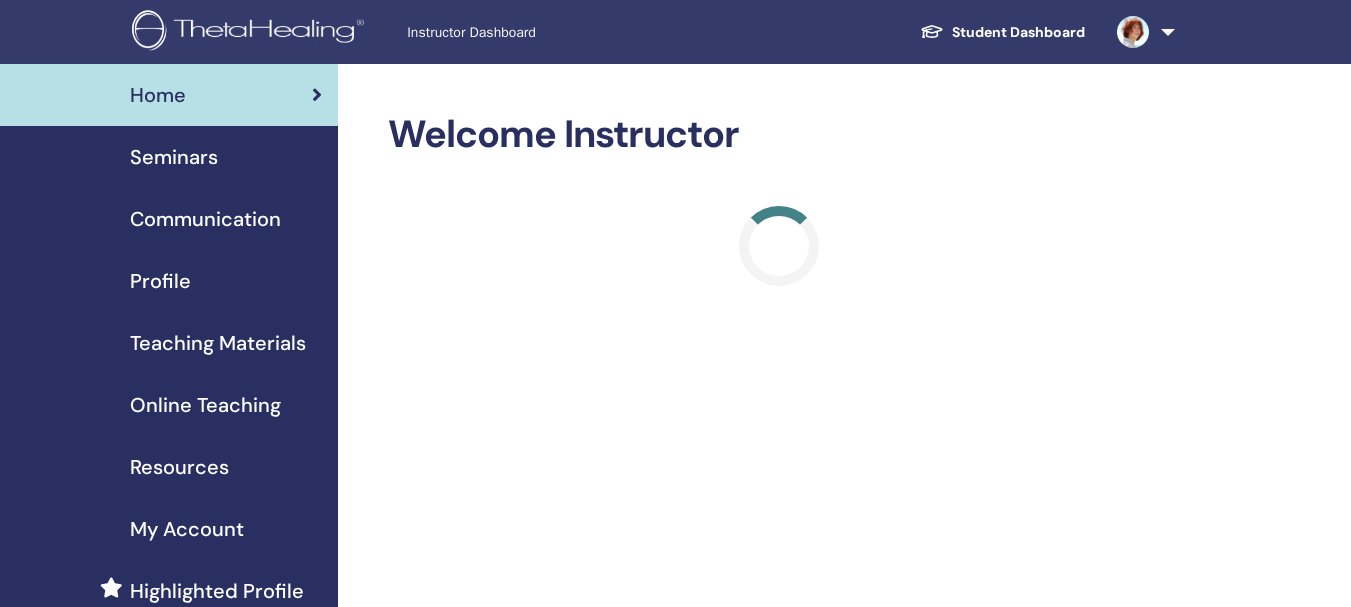 scroll, scrollTop: 0, scrollLeft: 0, axis: both 